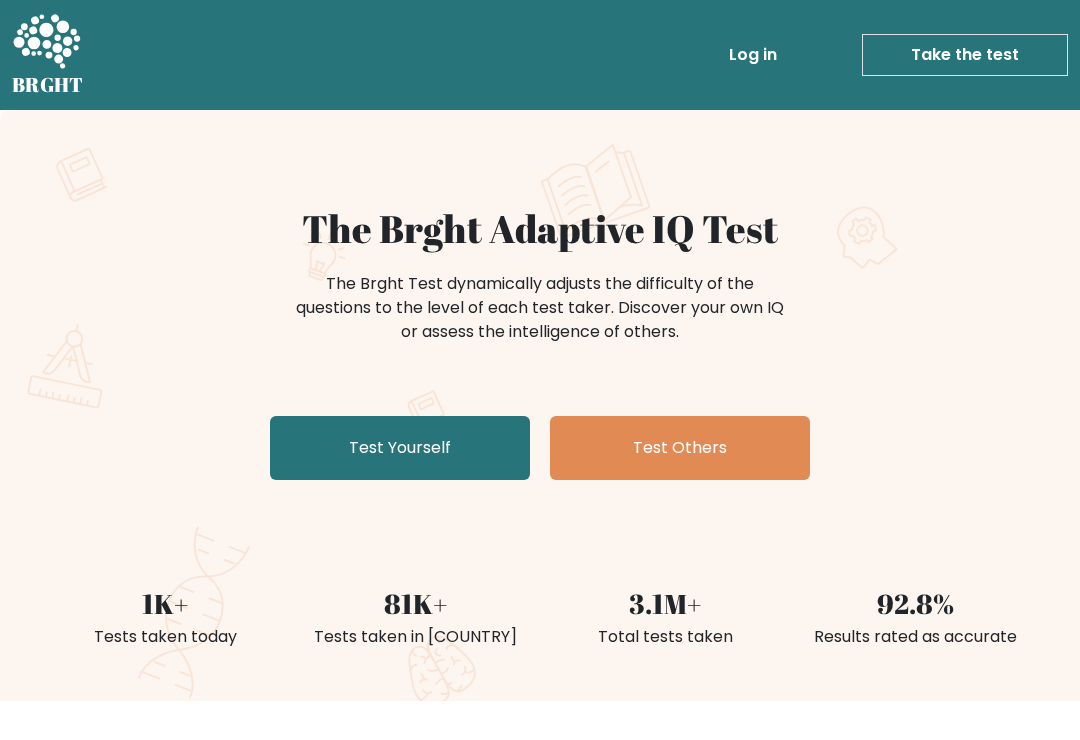 scroll, scrollTop: 0, scrollLeft: 0, axis: both 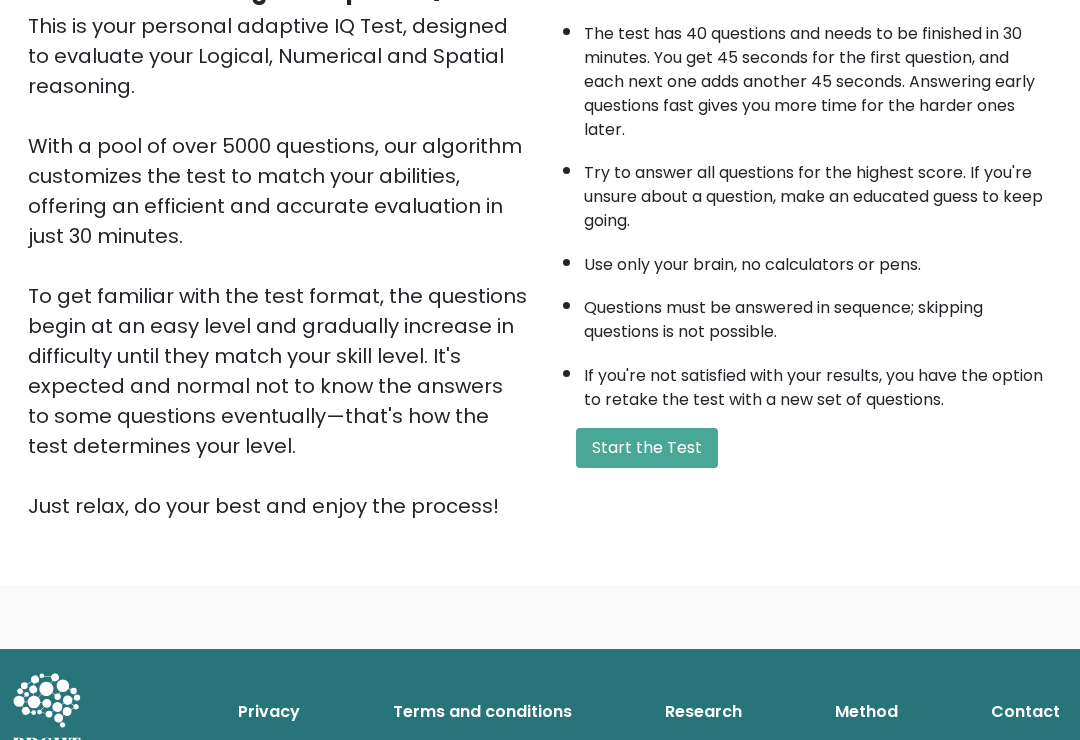 click on "Start the Test" at bounding box center [647, 448] 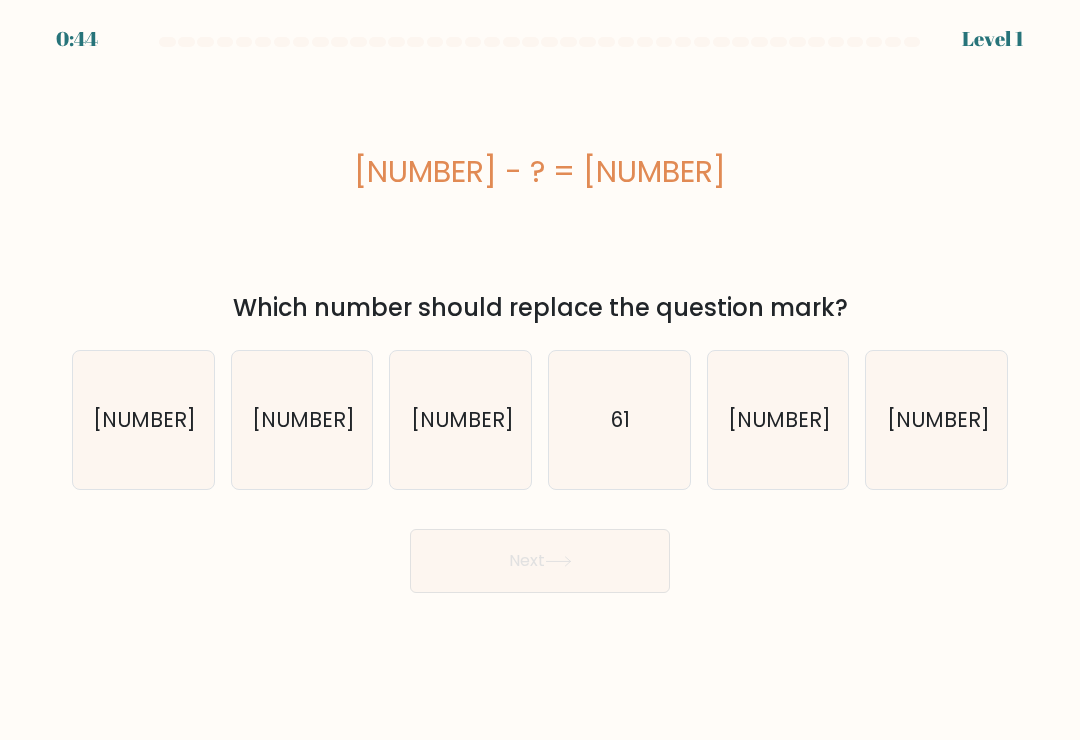 scroll, scrollTop: 0, scrollLeft: 0, axis: both 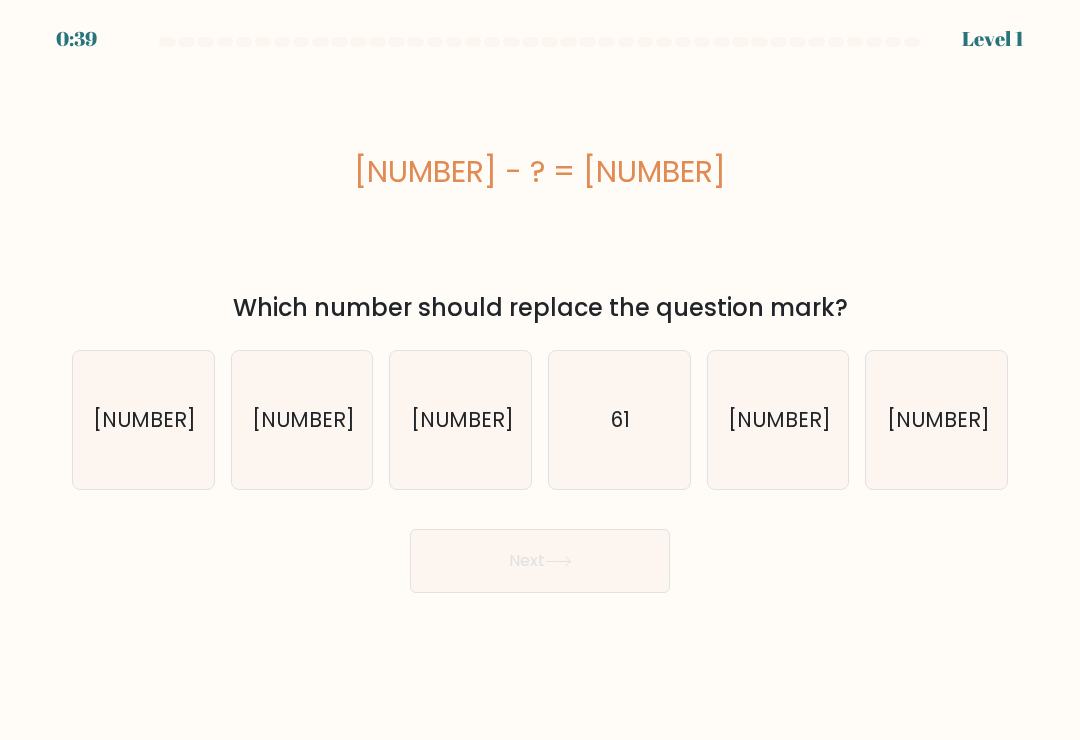 click on "[NUMBER]" at bounding box center (303, 419) 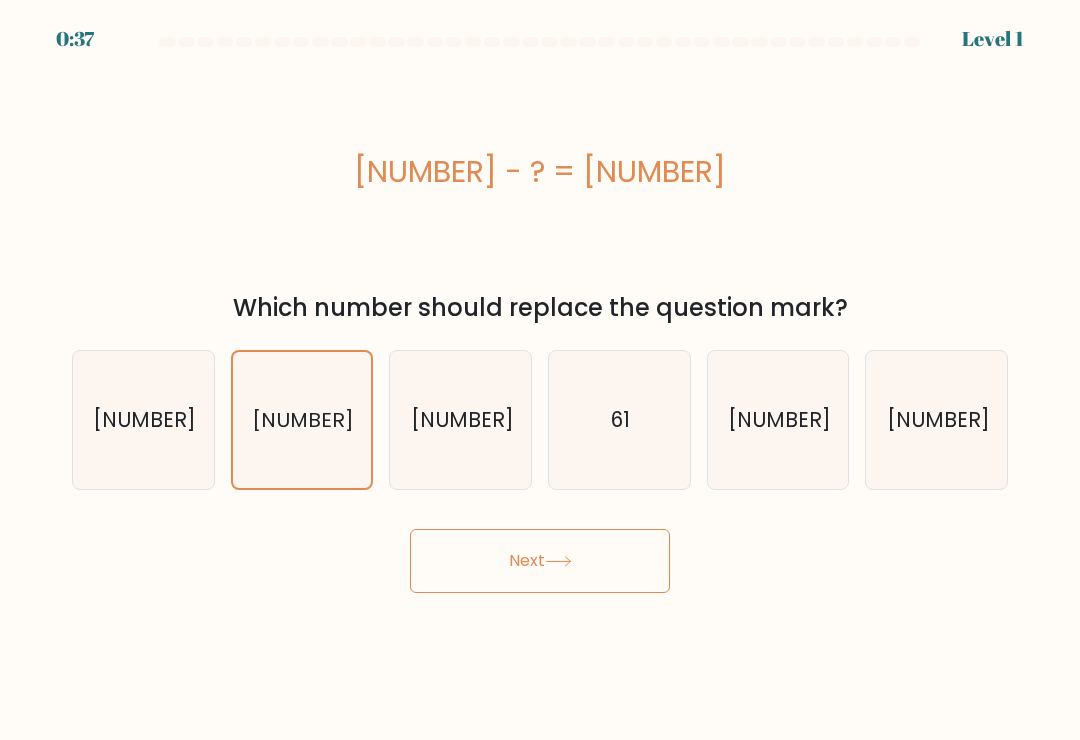 click on "Next" at bounding box center (540, 561) 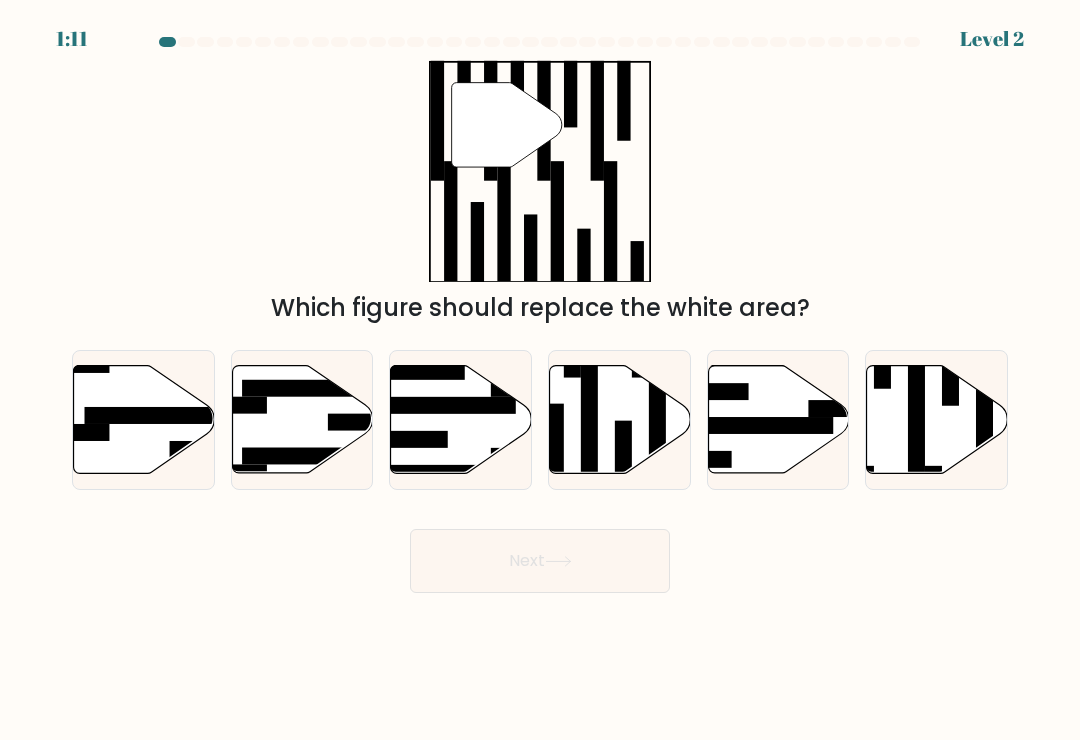 click at bounding box center [916, 414] 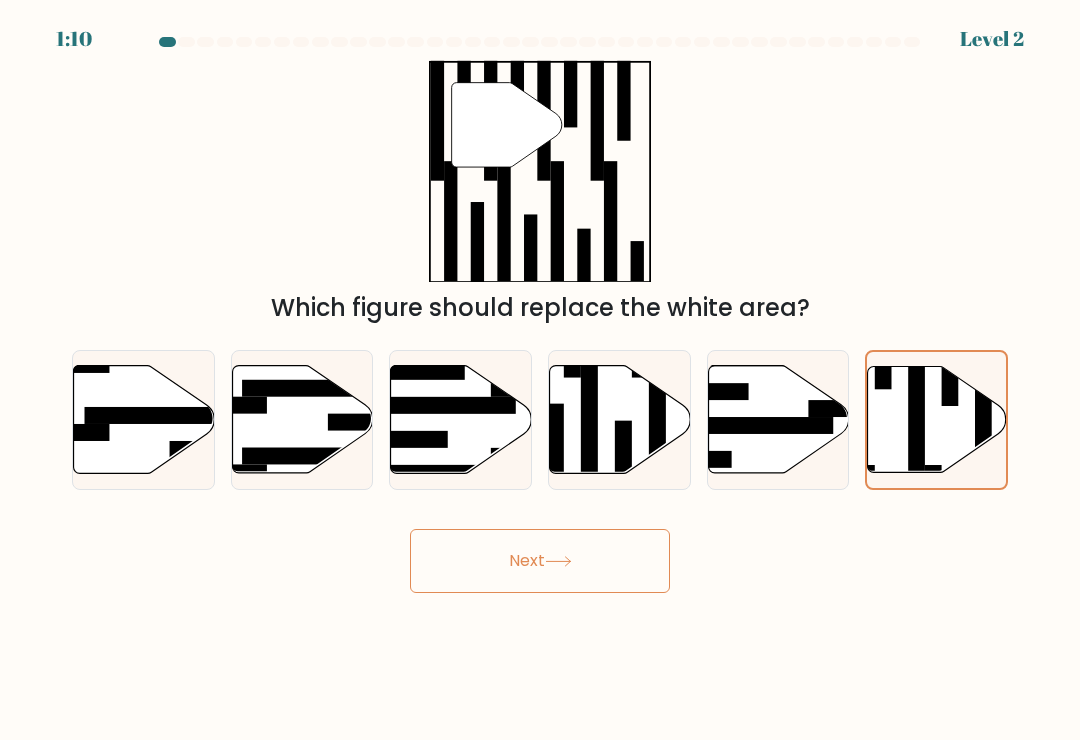 click on "Next" at bounding box center [540, 561] 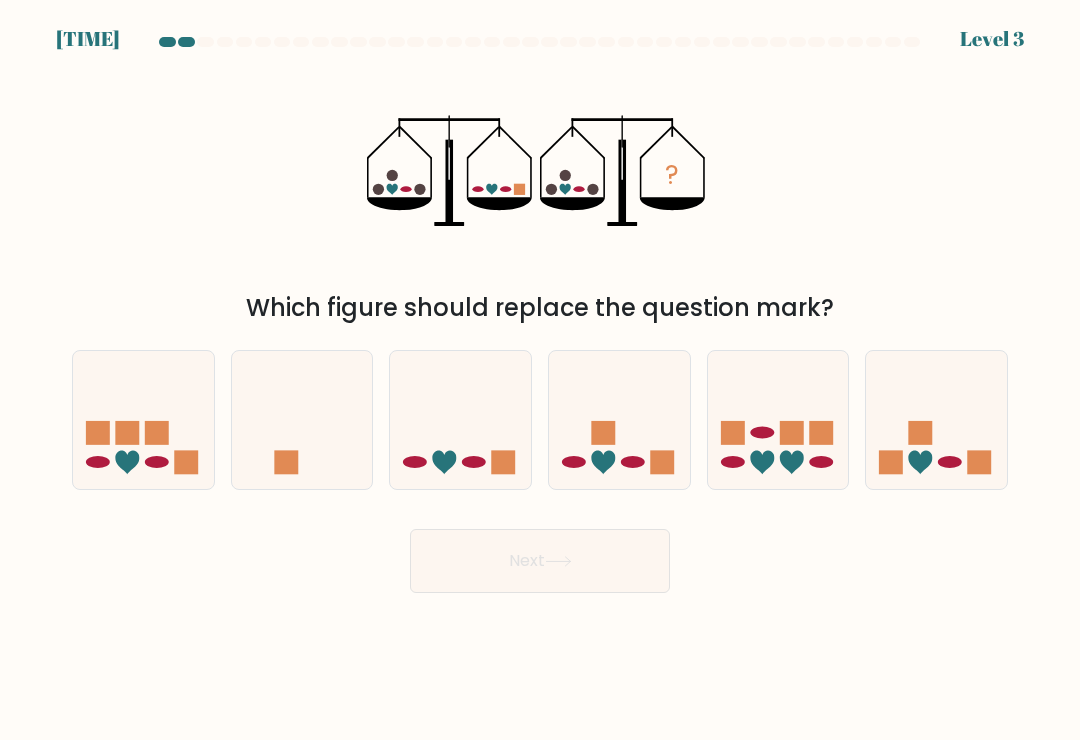 click at bounding box center (633, 462) 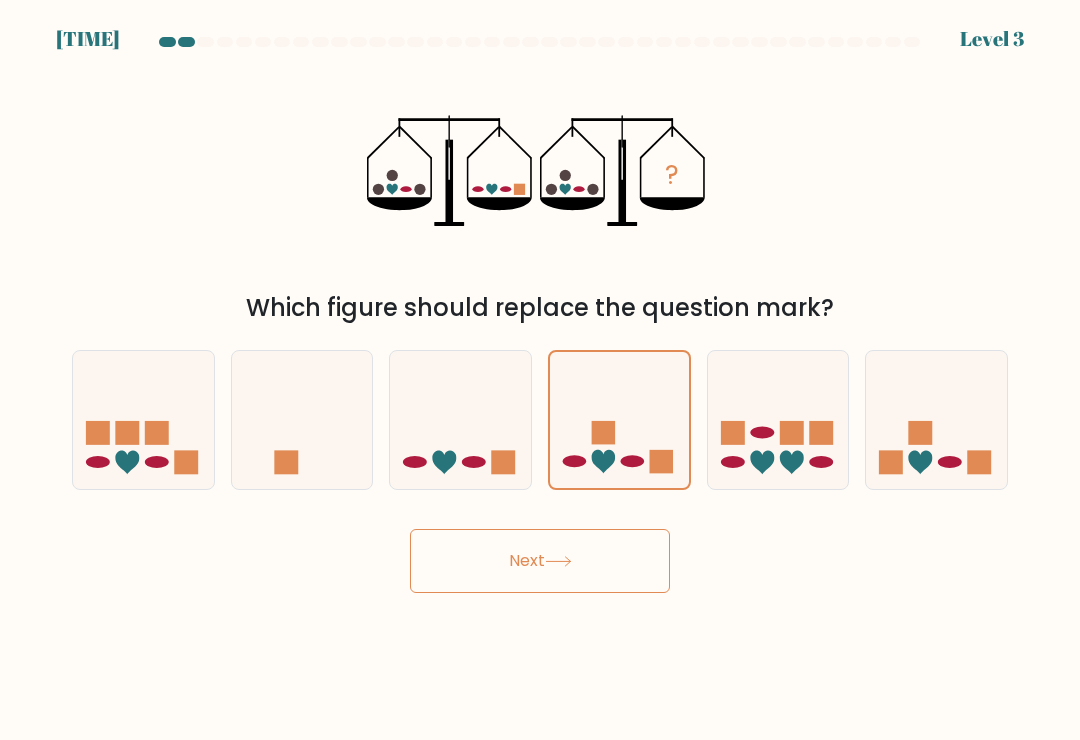 click on "Next" at bounding box center (540, 561) 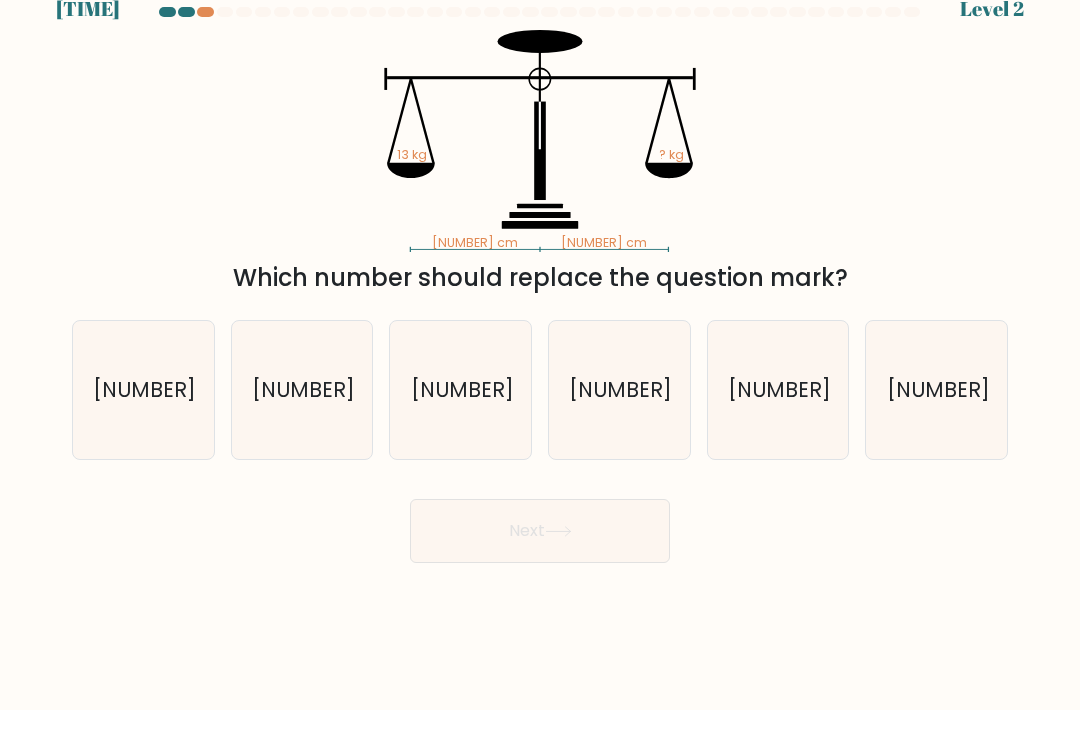scroll, scrollTop: 0, scrollLeft: 0, axis: both 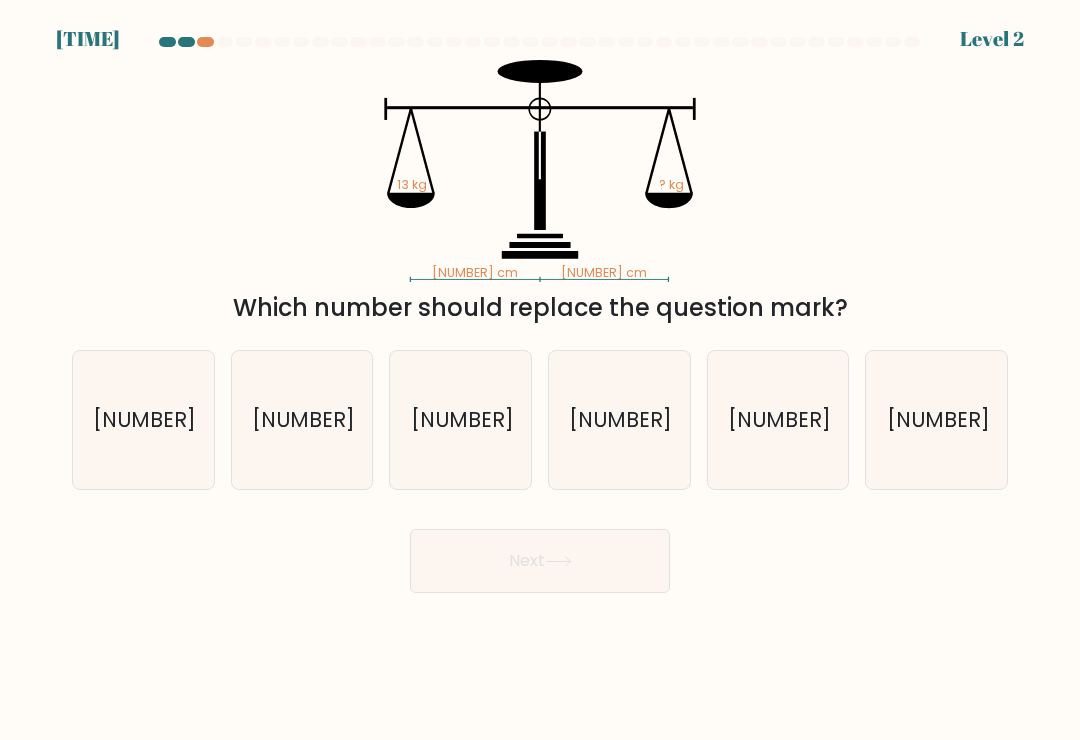 click on "[NUMBER]" at bounding box center [779, 419] 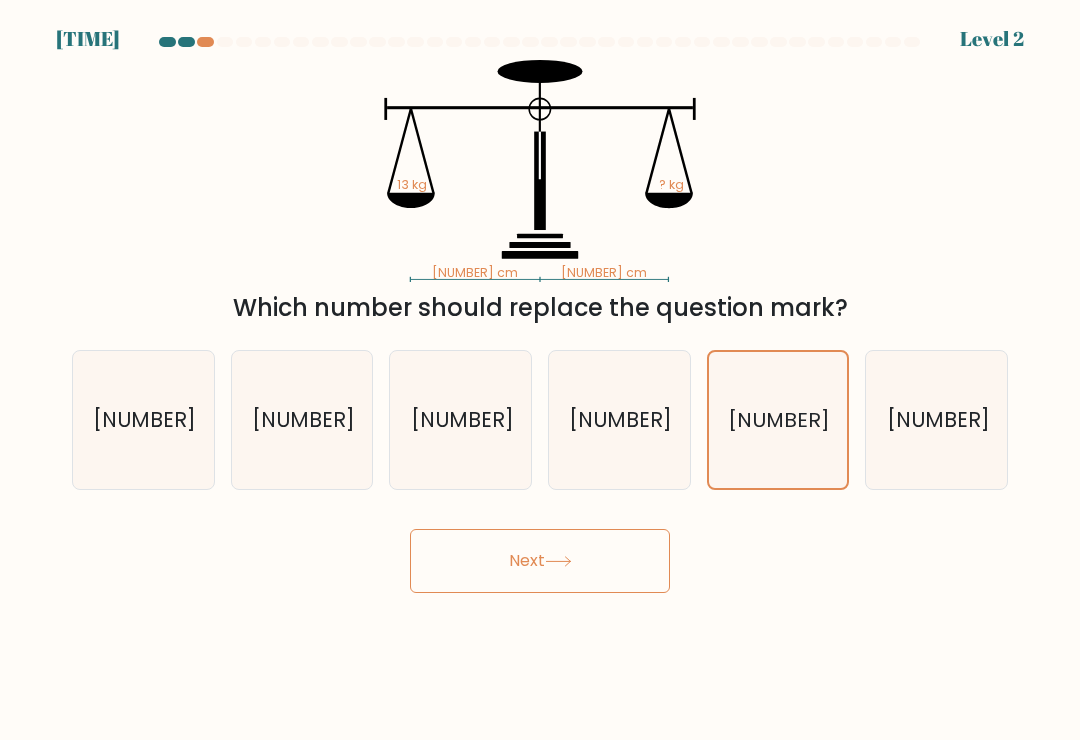 click on "Next" at bounding box center [540, 561] 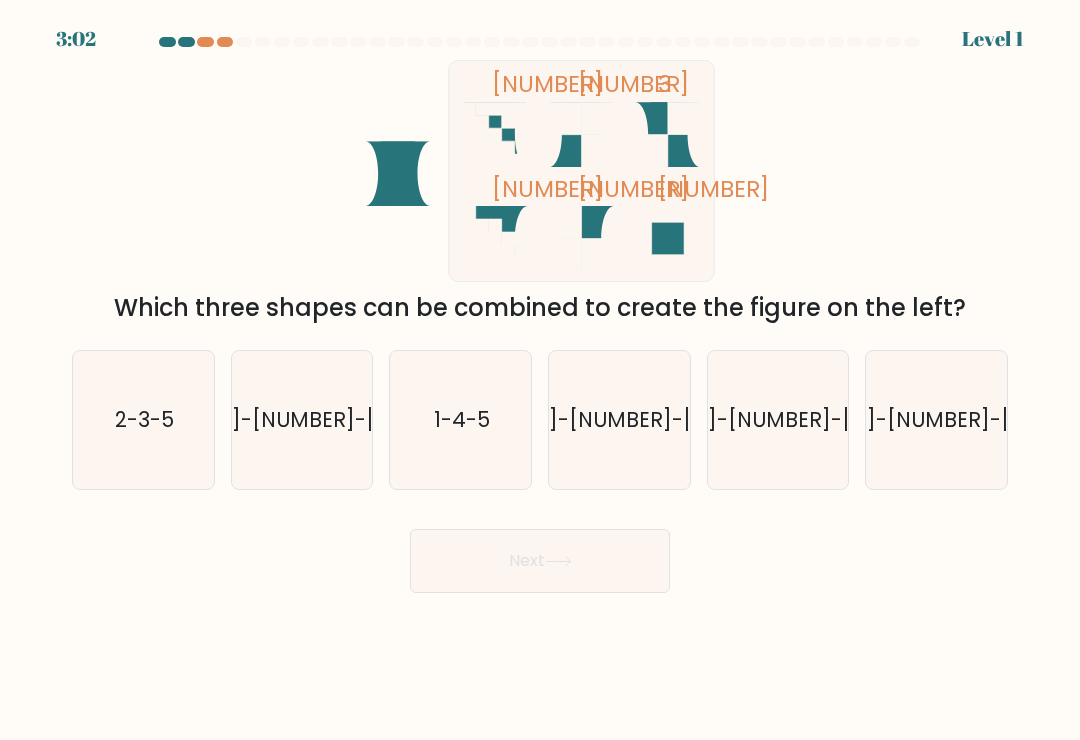 click on "[NUMBER]-[NUMBER]-[NUMBER]" at bounding box center (619, 420) 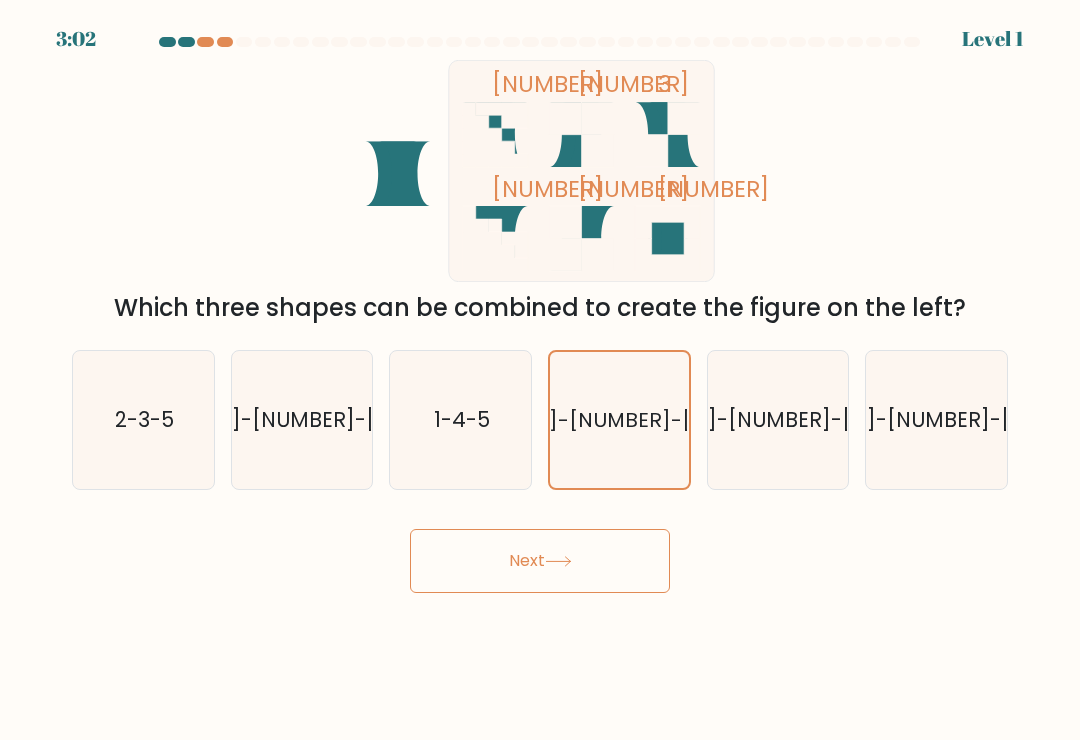 click on "Next" at bounding box center (540, 561) 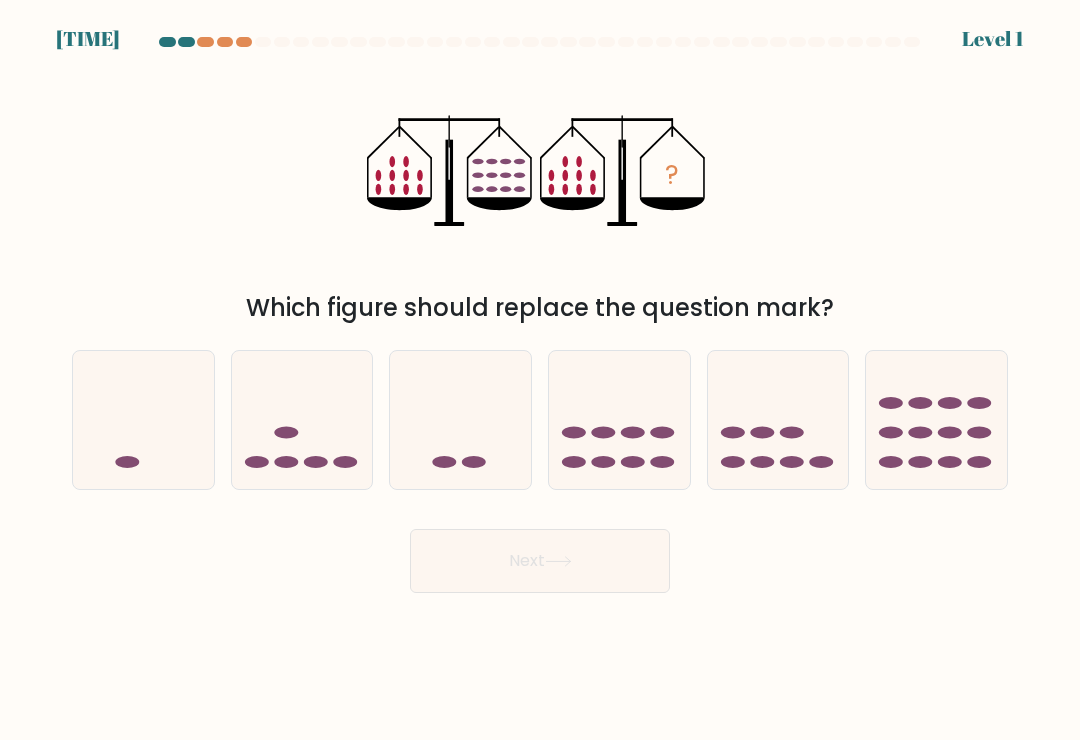 click at bounding box center (778, 420) 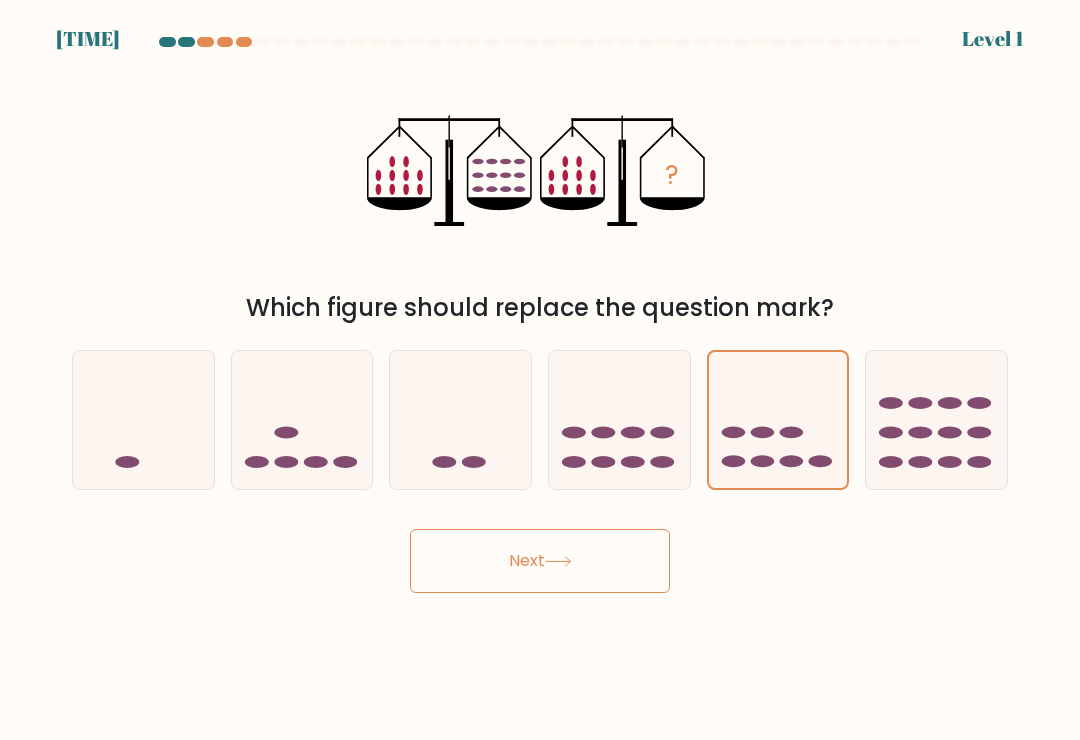 click on "Next" at bounding box center [540, 561] 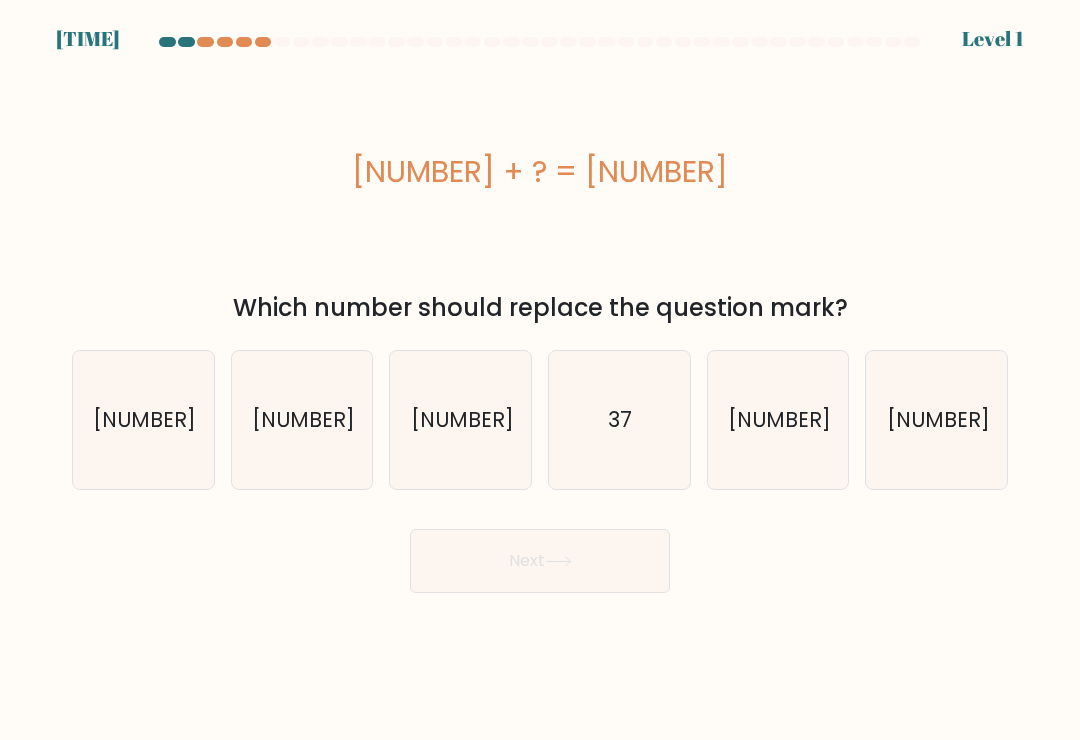 click on "[NUMBER]" at bounding box center (461, 420) 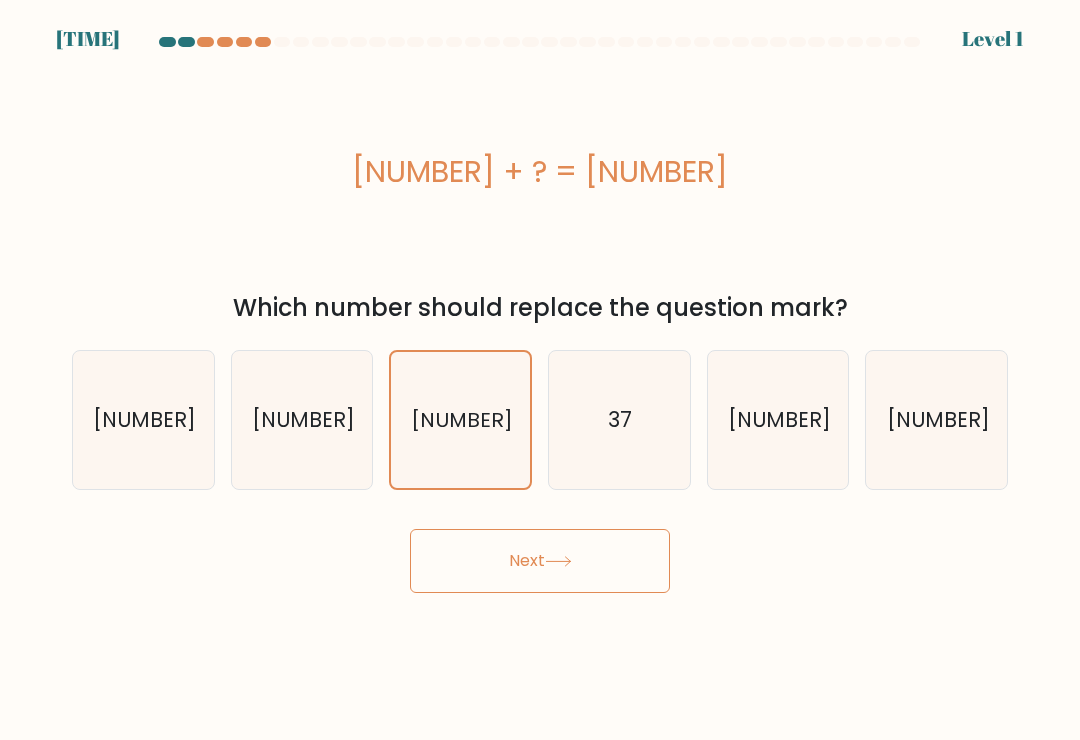 click on "Next" at bounding box center [540, 561] 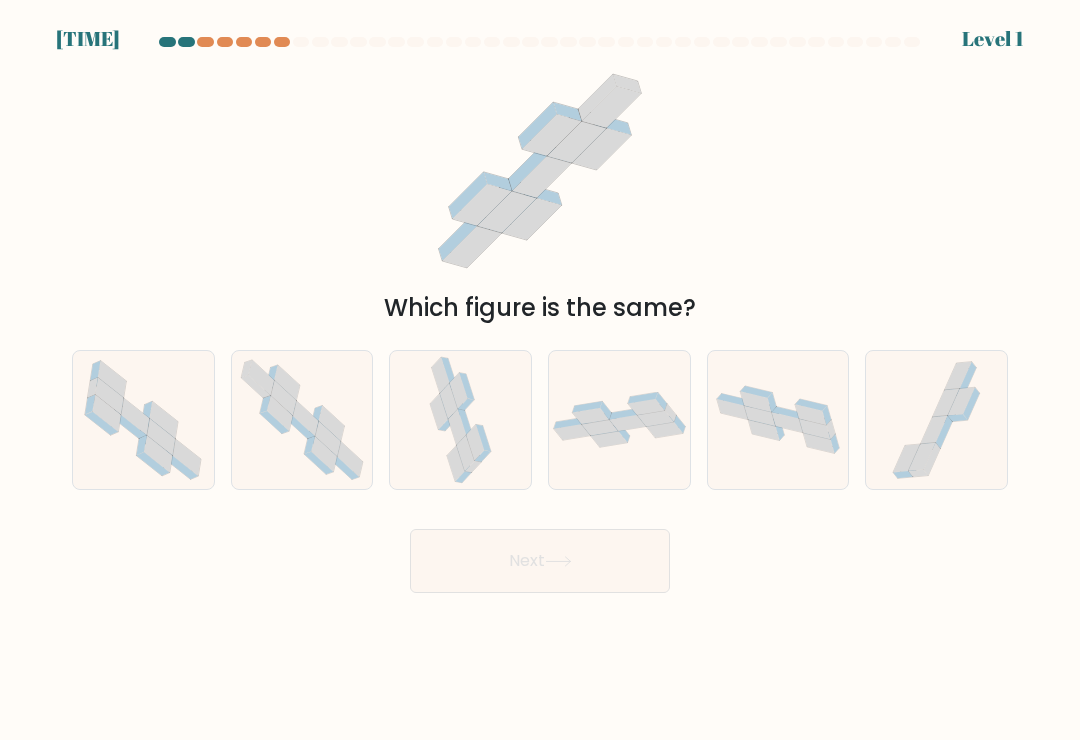 click at bounding box center [609, 440] 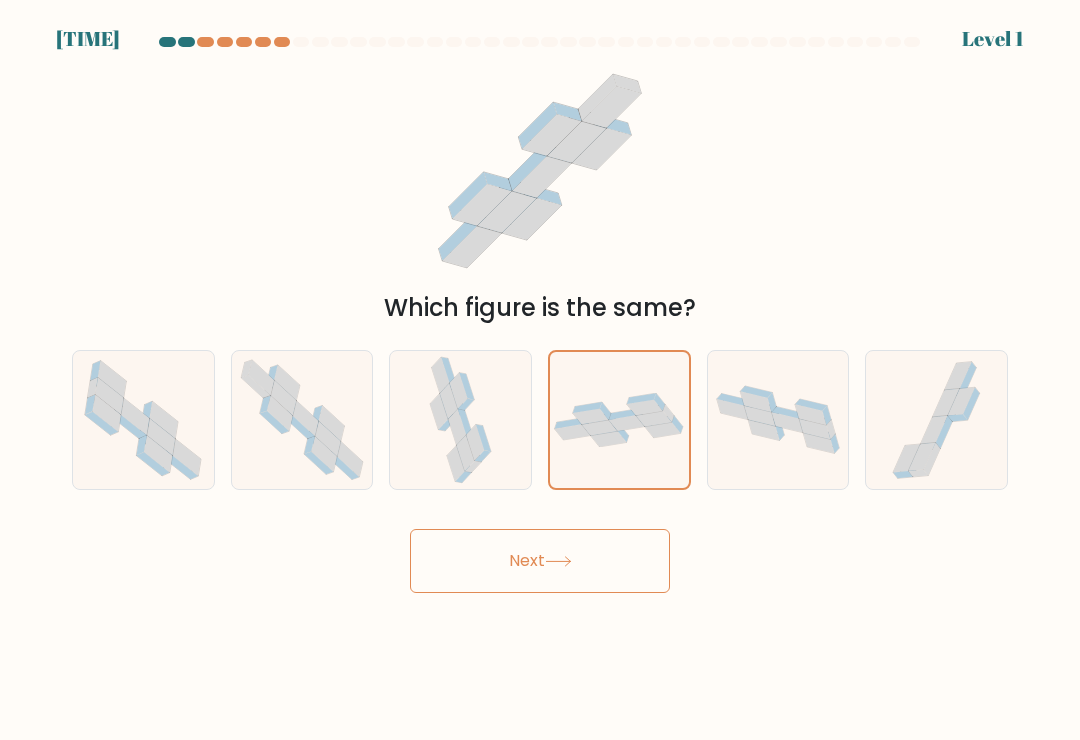 click at bounding box center (460, 420) 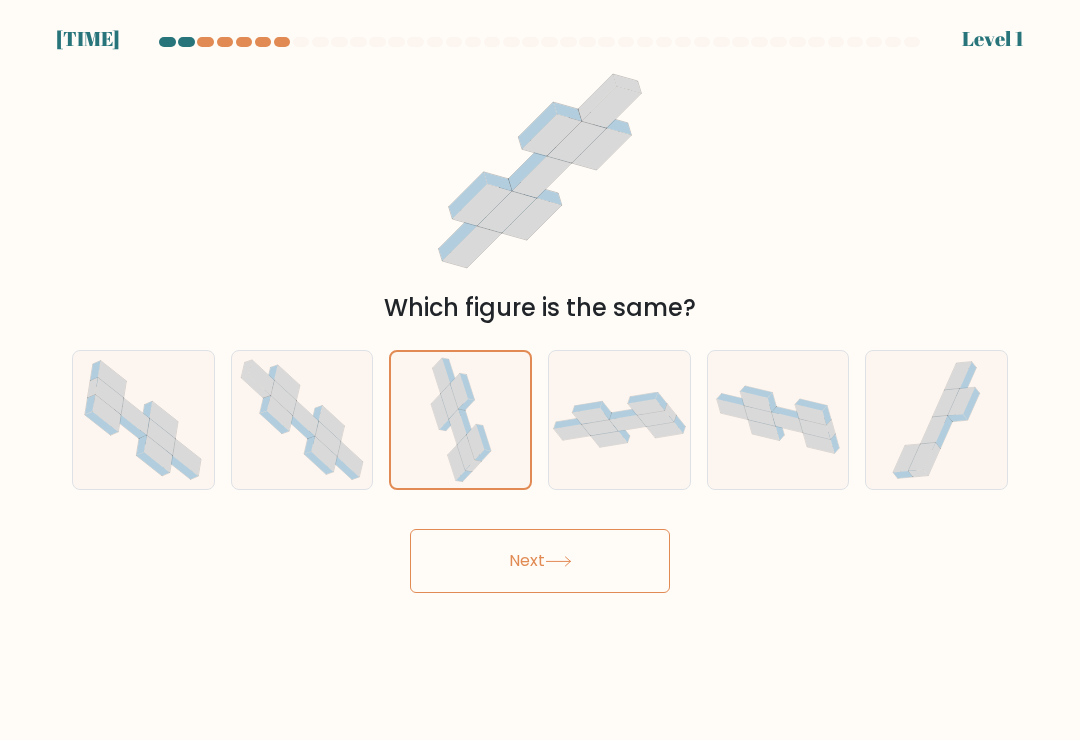 click on "Next" at bounding box center [540, 561] 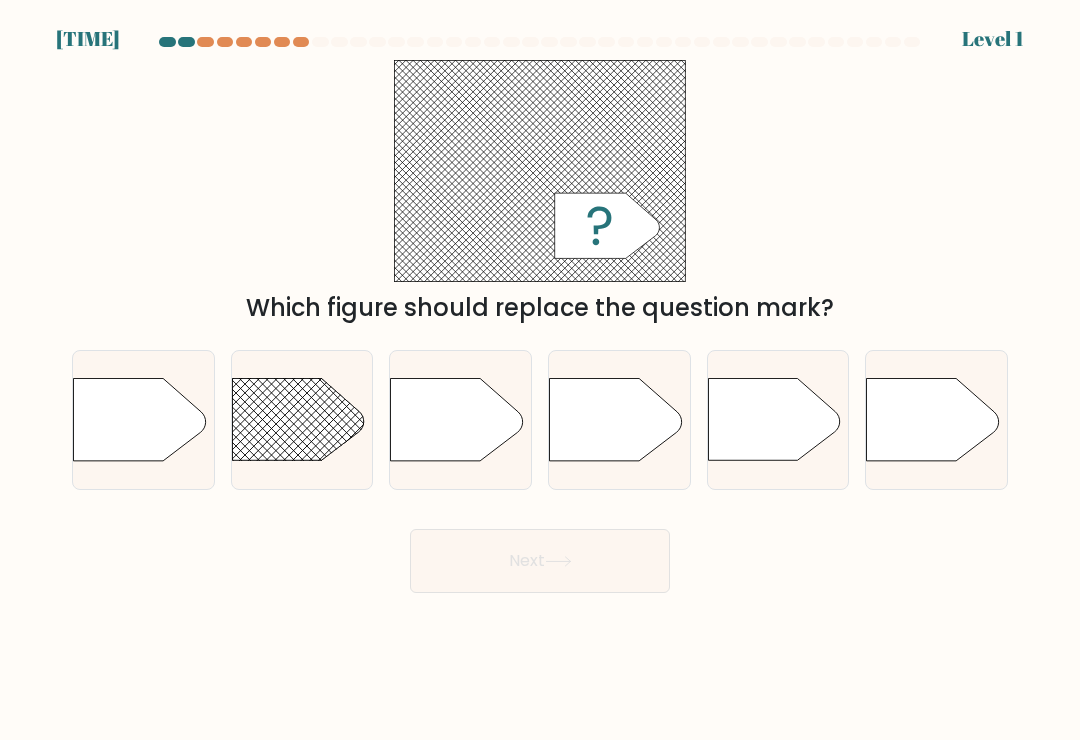 click at bounding box center (615, 420) 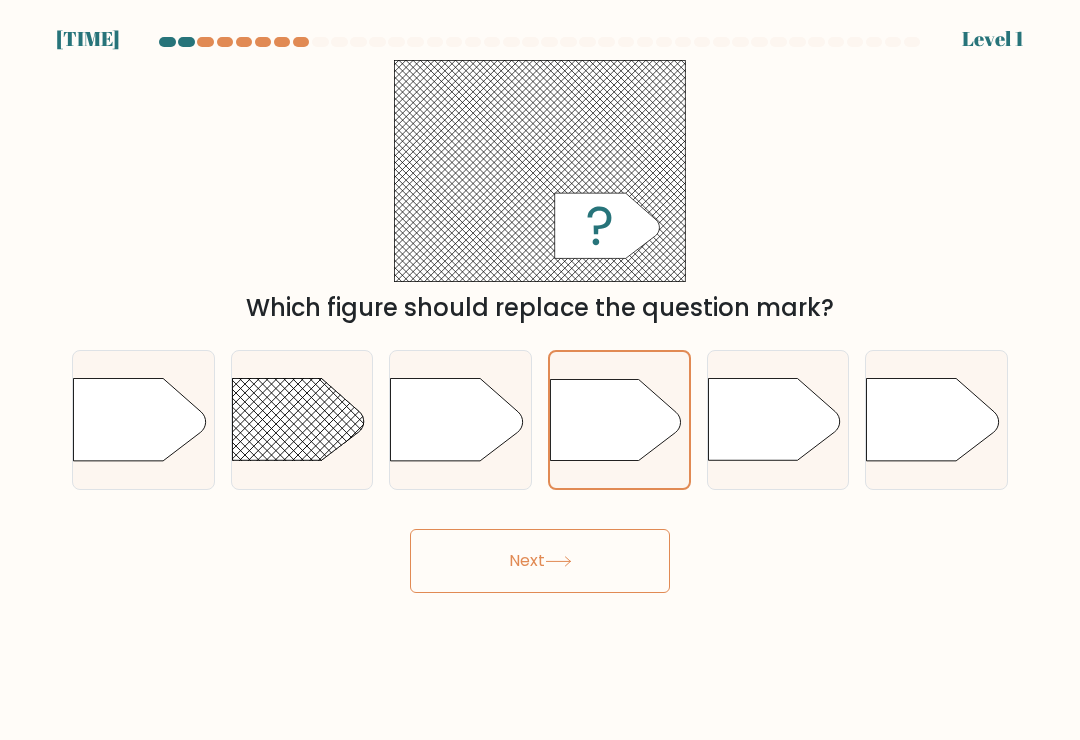 click on "Next" at bounding box center (540, 561) 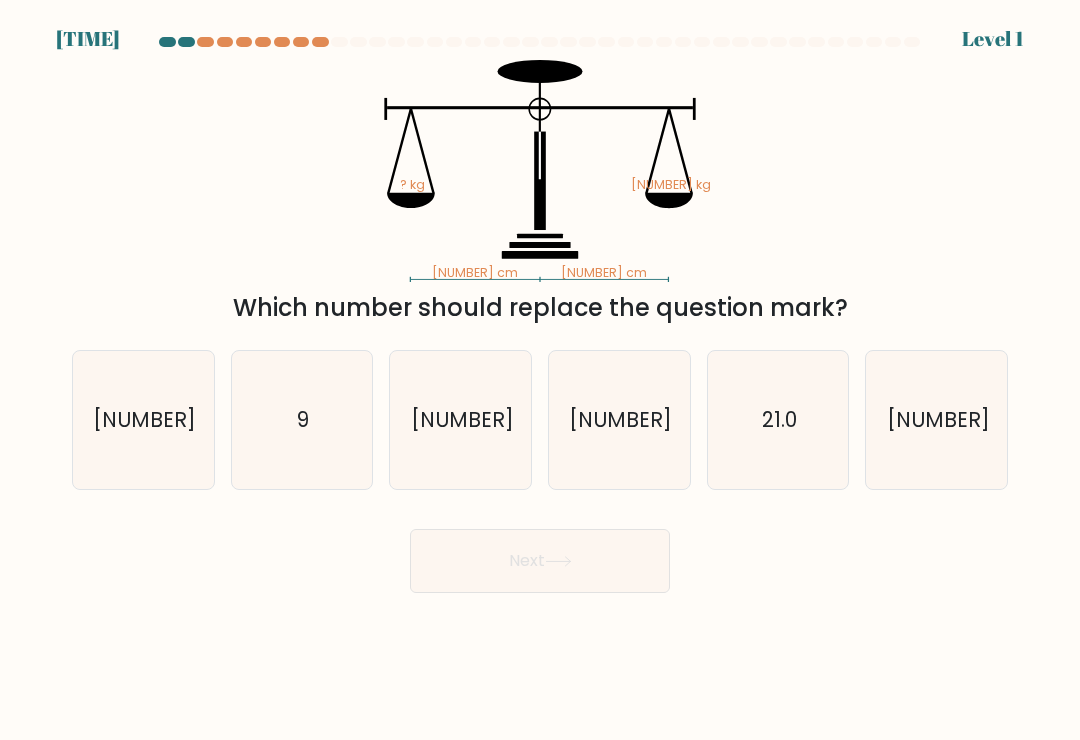 click on "[NUMBER]" at bounding box center [461, 420] 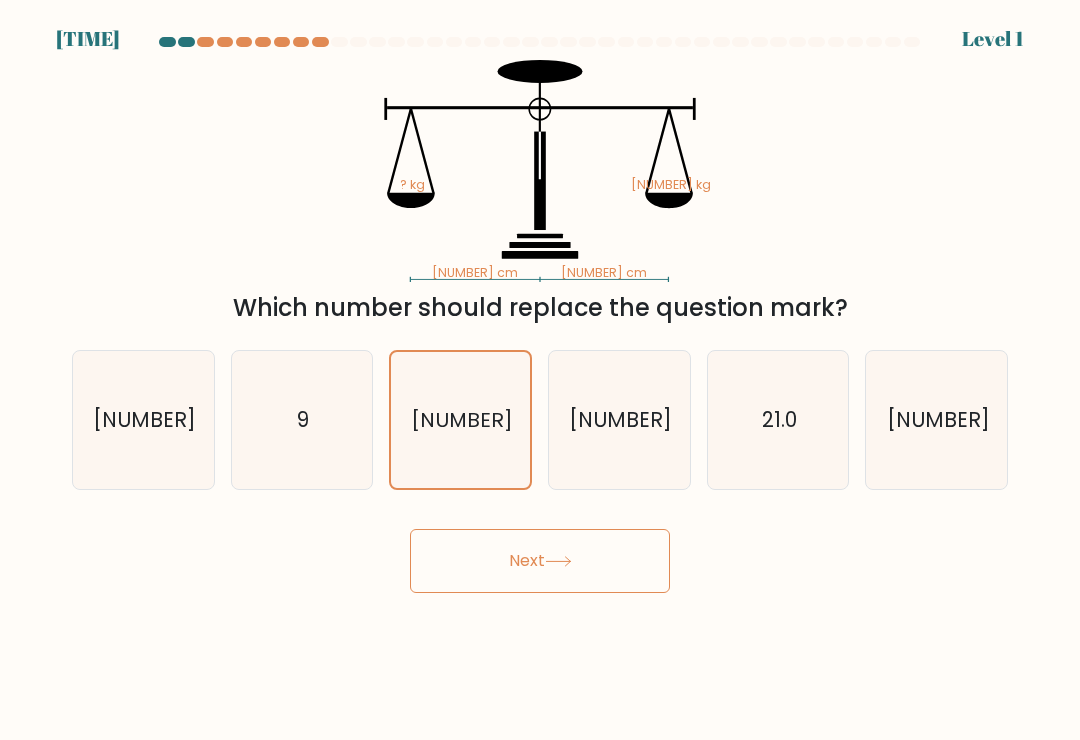 click on "Next" at bounding box center (540, 561) 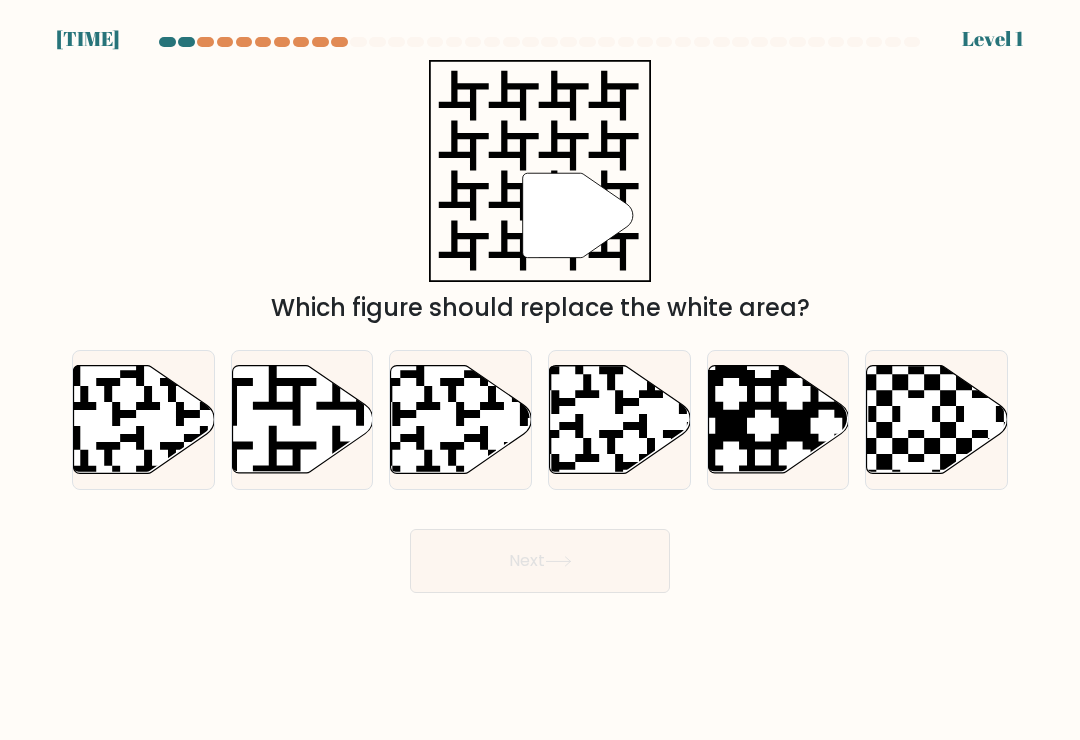 click at bounding box center (662, 477) 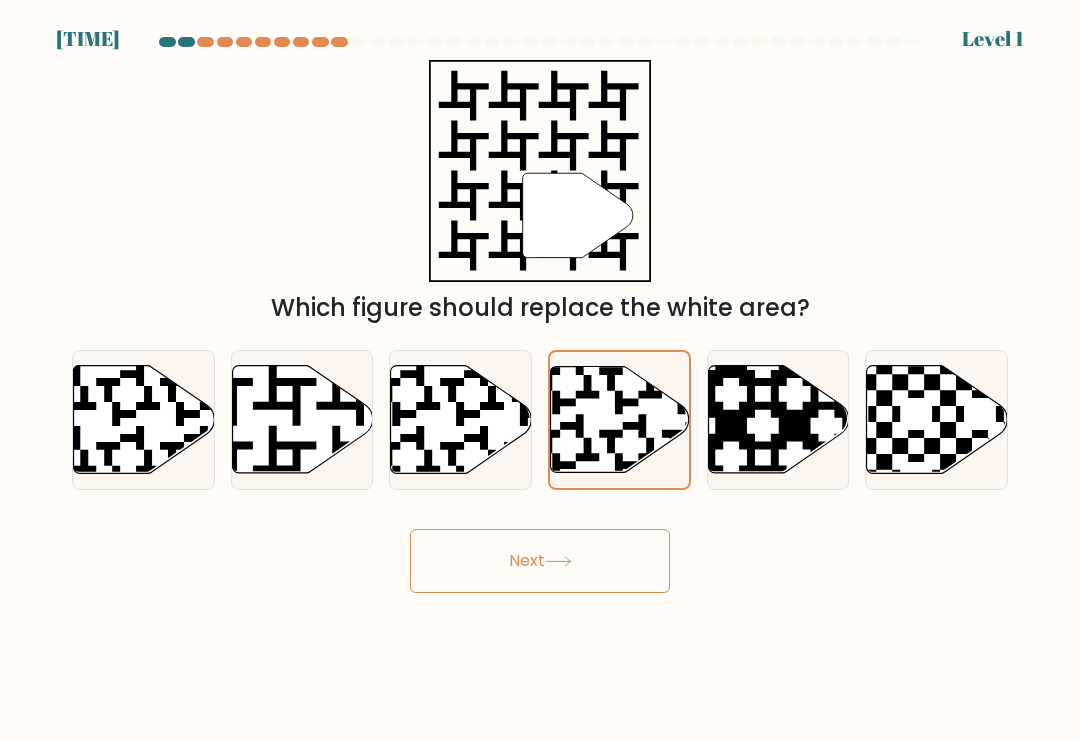 click on "Next" at bounding box center [540, 561] 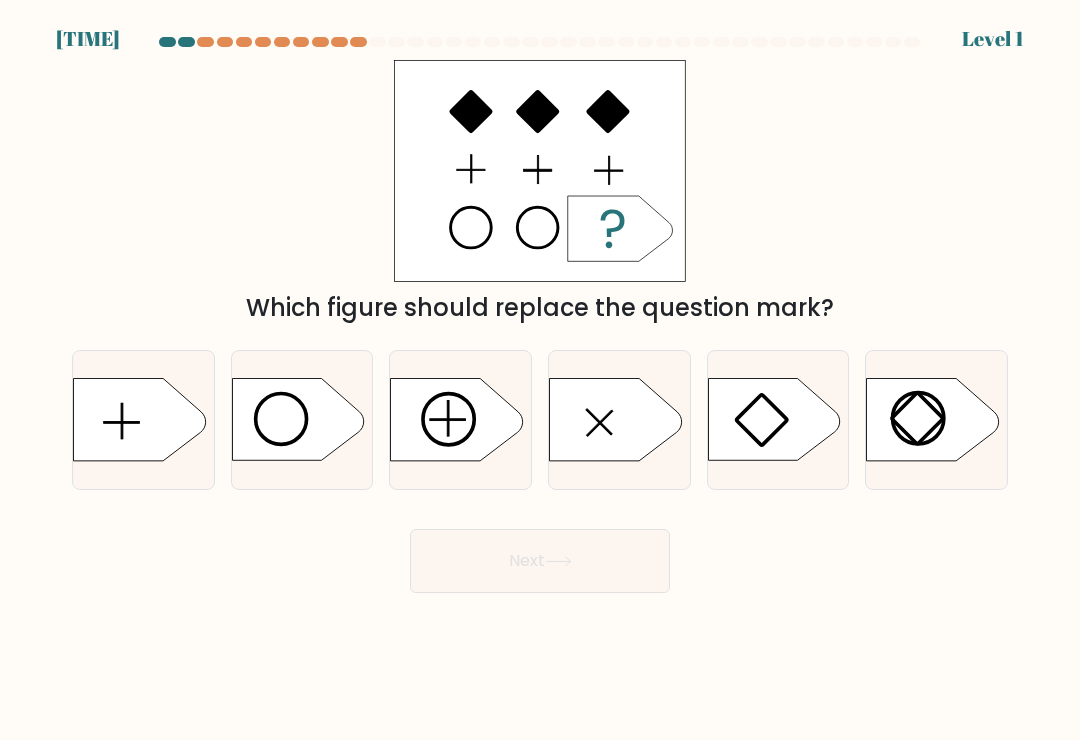 click at bounding box center [457, 420] 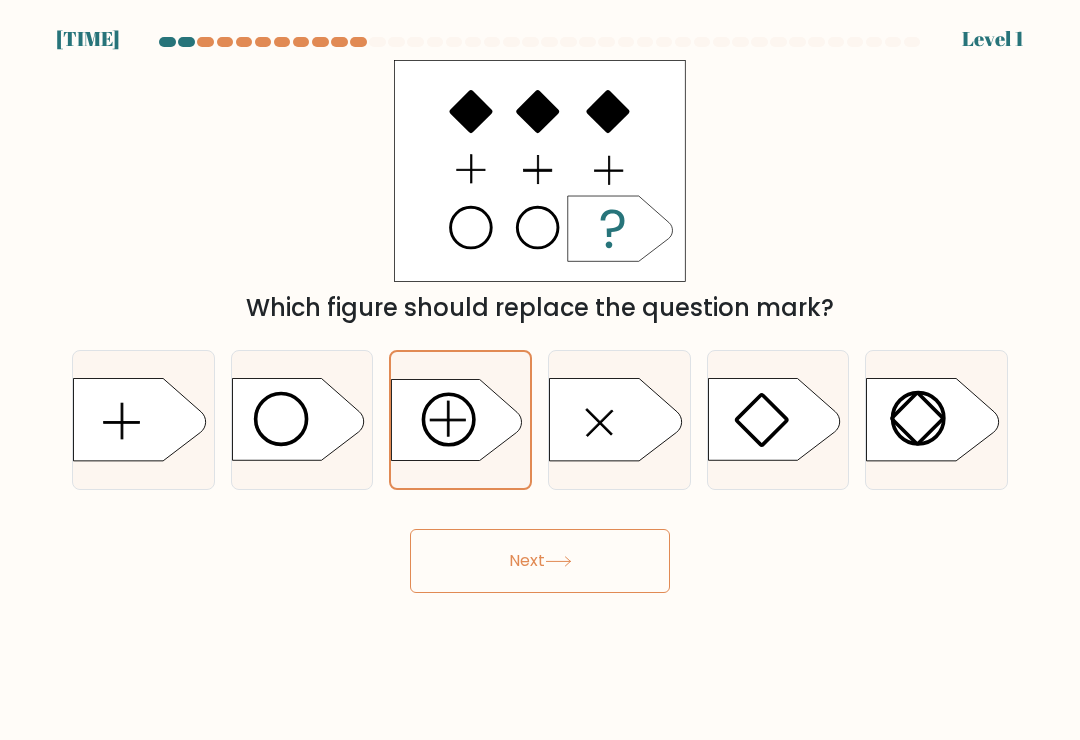 click on "Next" at bounding box center (540, 561) 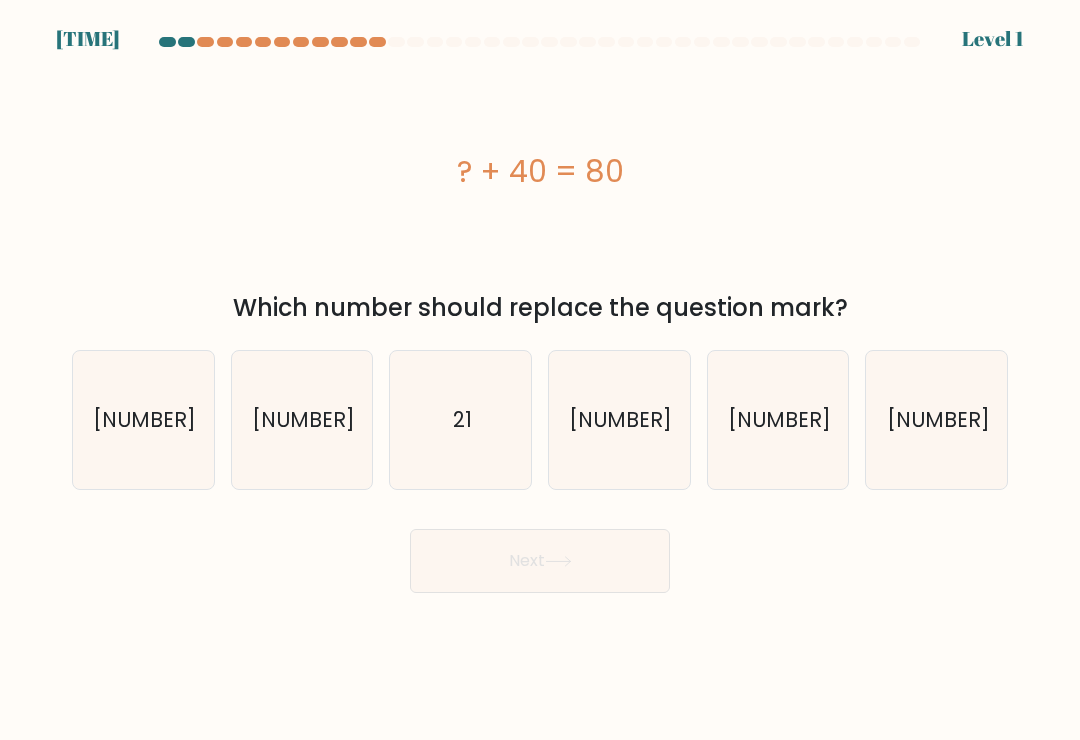 click on "[NUMBER]" at bounding box center (779, 419) 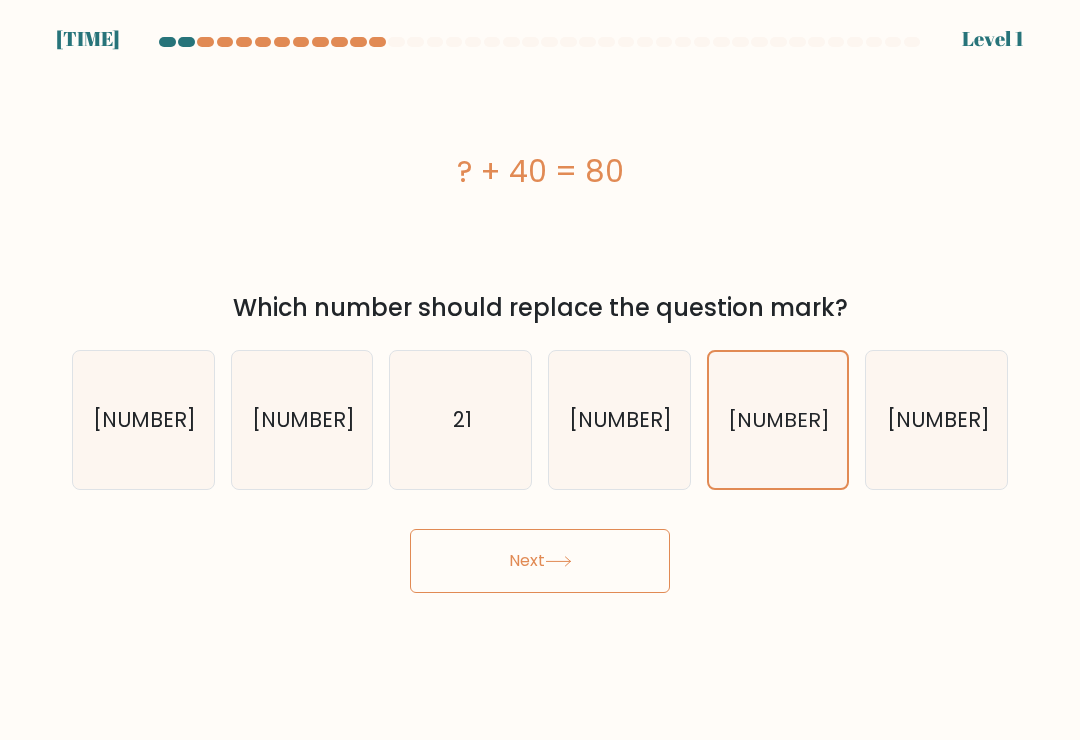 click on "Next" at bounding box center (540, 561) 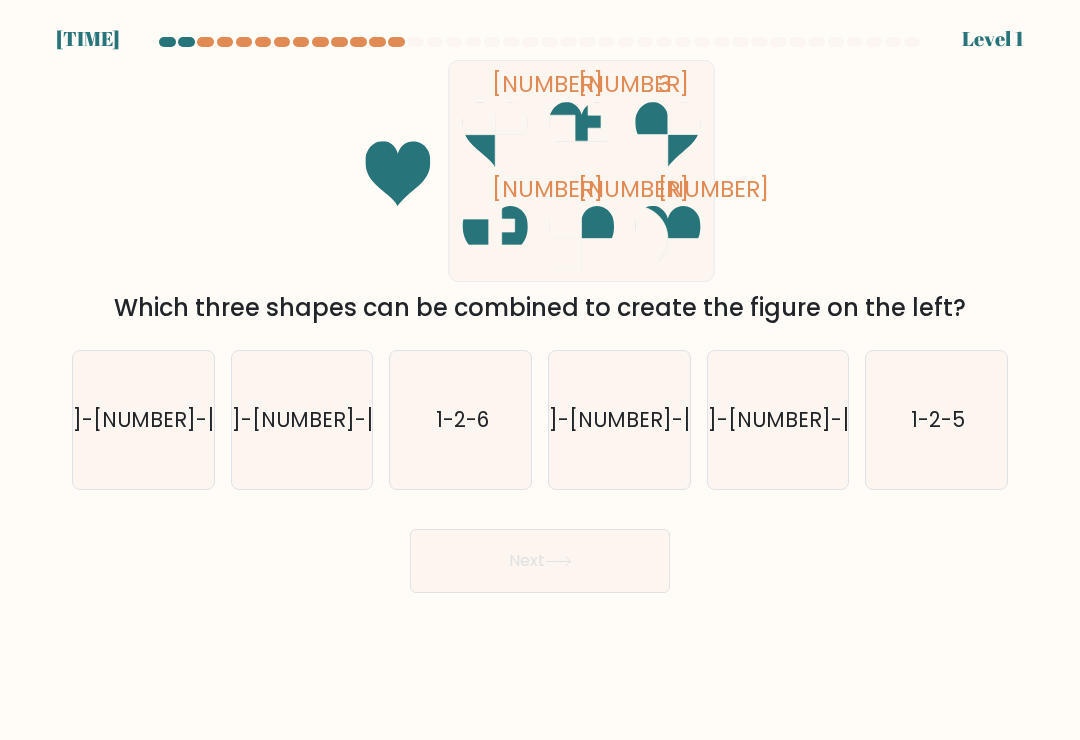 click on "[NUMBER]-[NUMBER]-[NUMBER]" at bounding box center (619, 420) 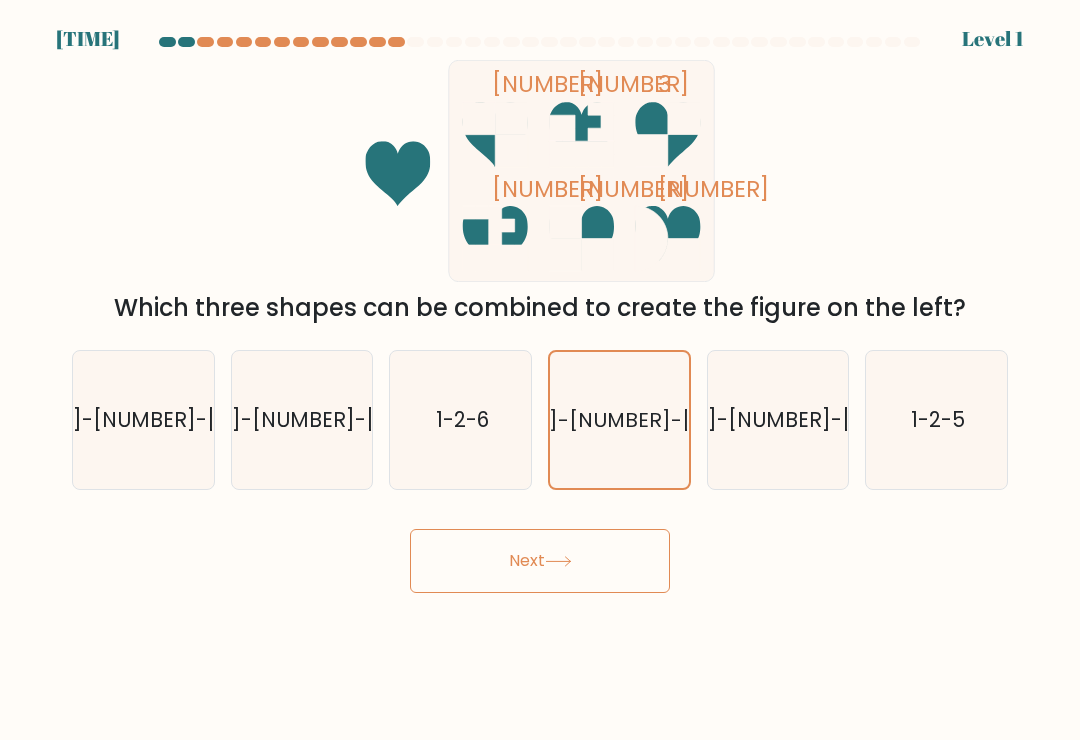click at bounding box center [558, 561] 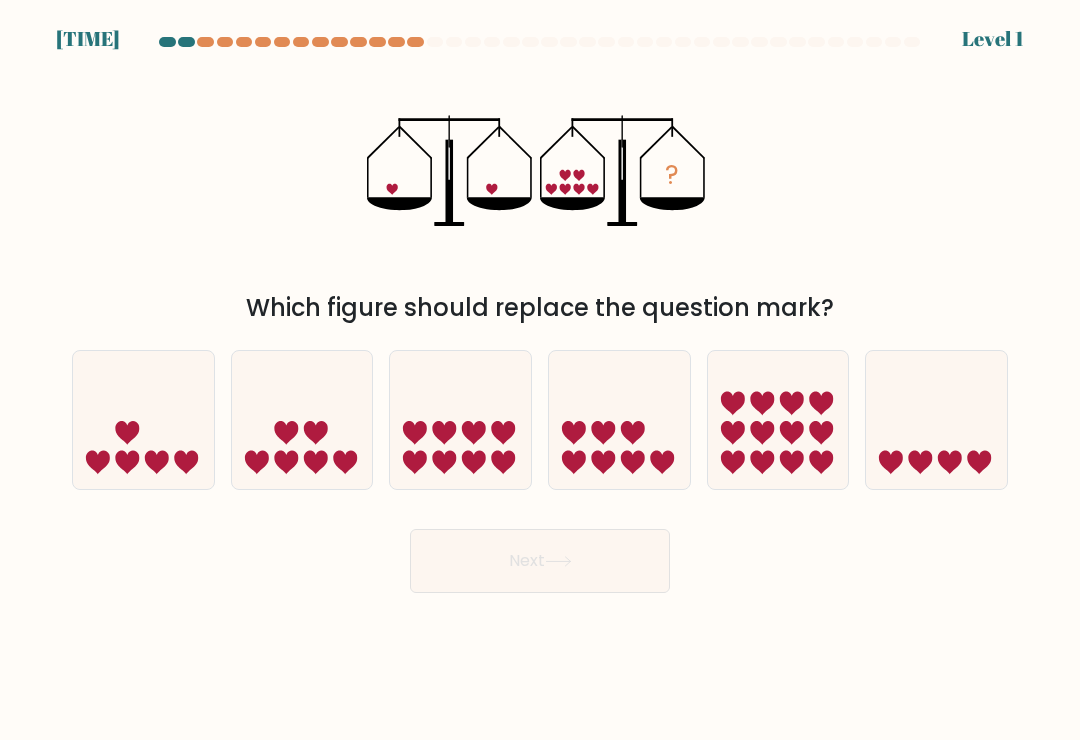 click at bounding box center (302, 420) 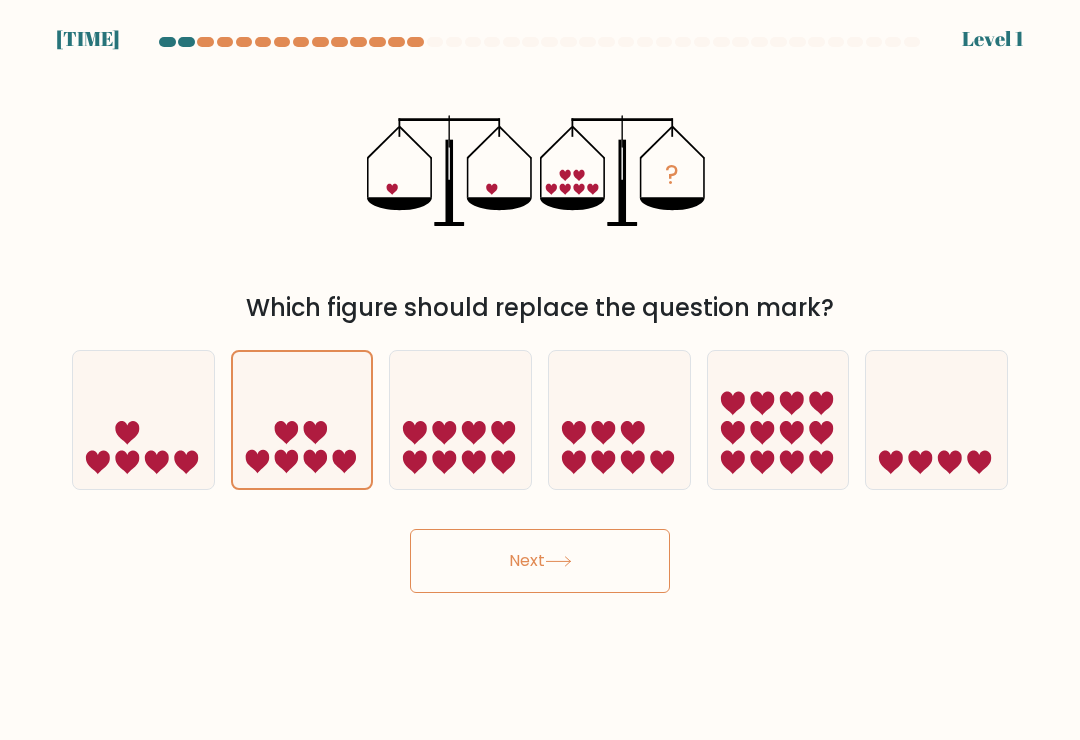 click on "Next" at bounding box center [540, 561] 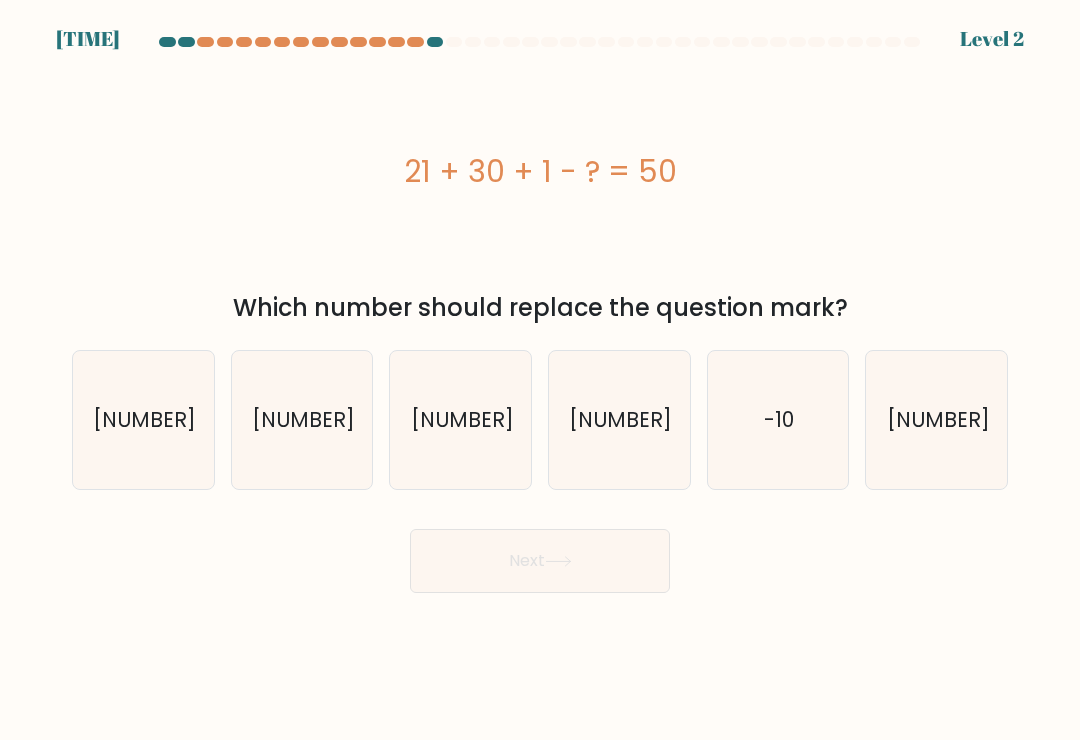 click on "[NUMBER]" at bounding box center [619, 420] 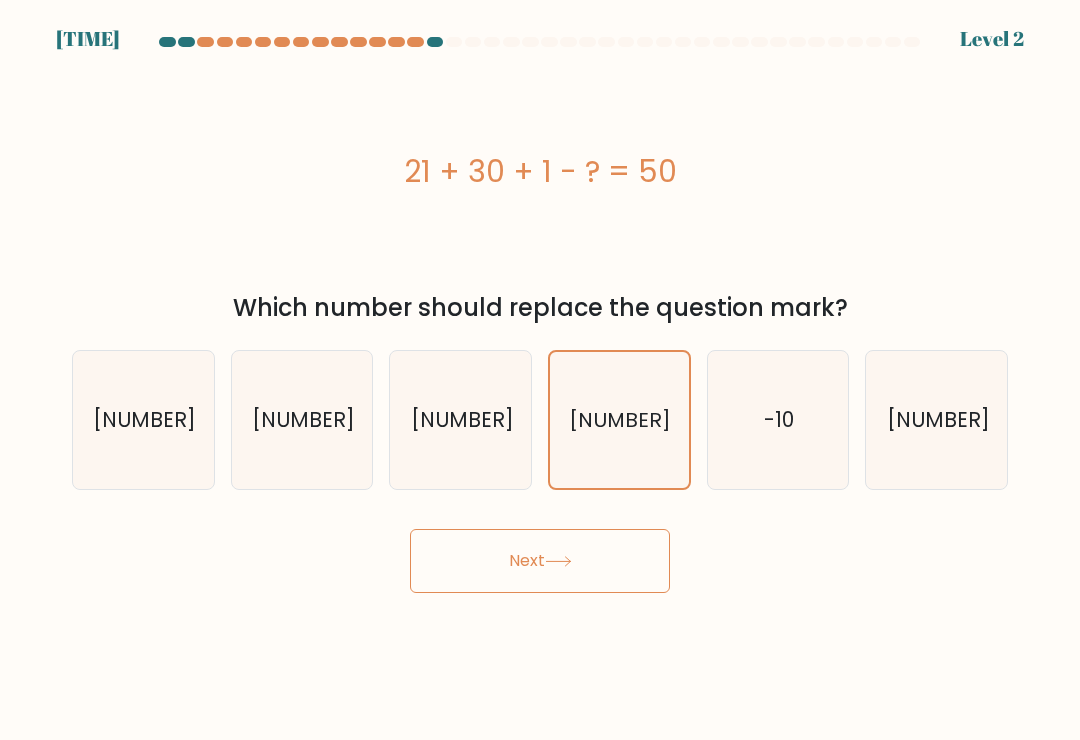 click on "Next" at bounding box center [540, 561] 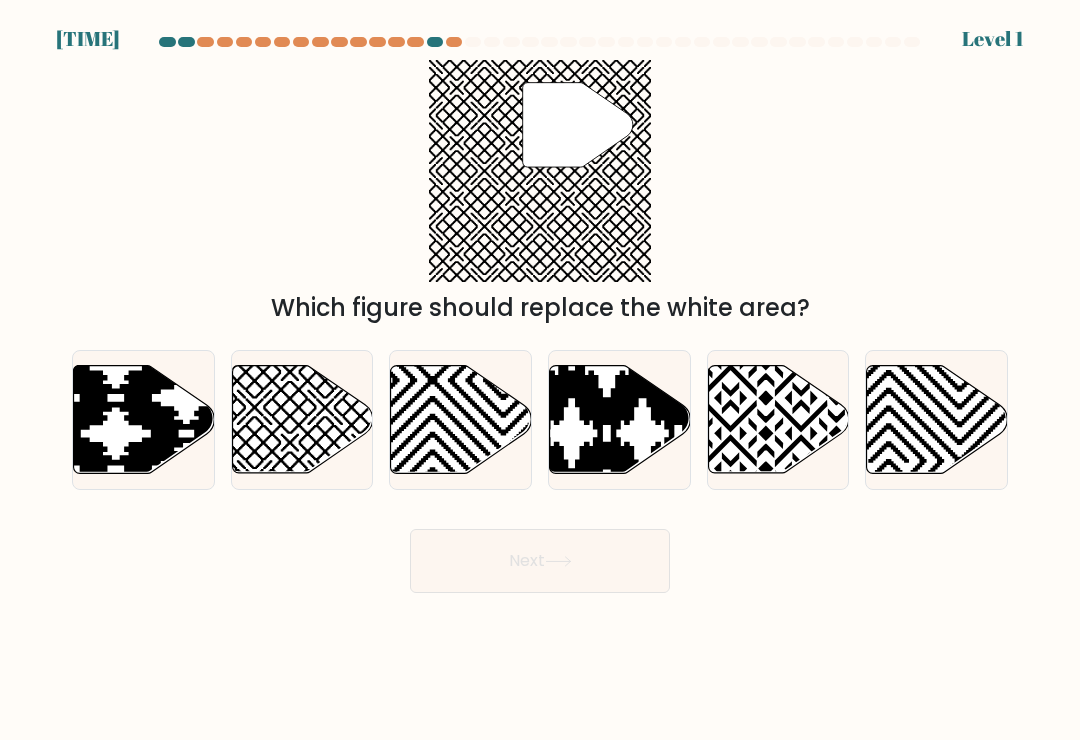 click at bounding box center [778, 420] 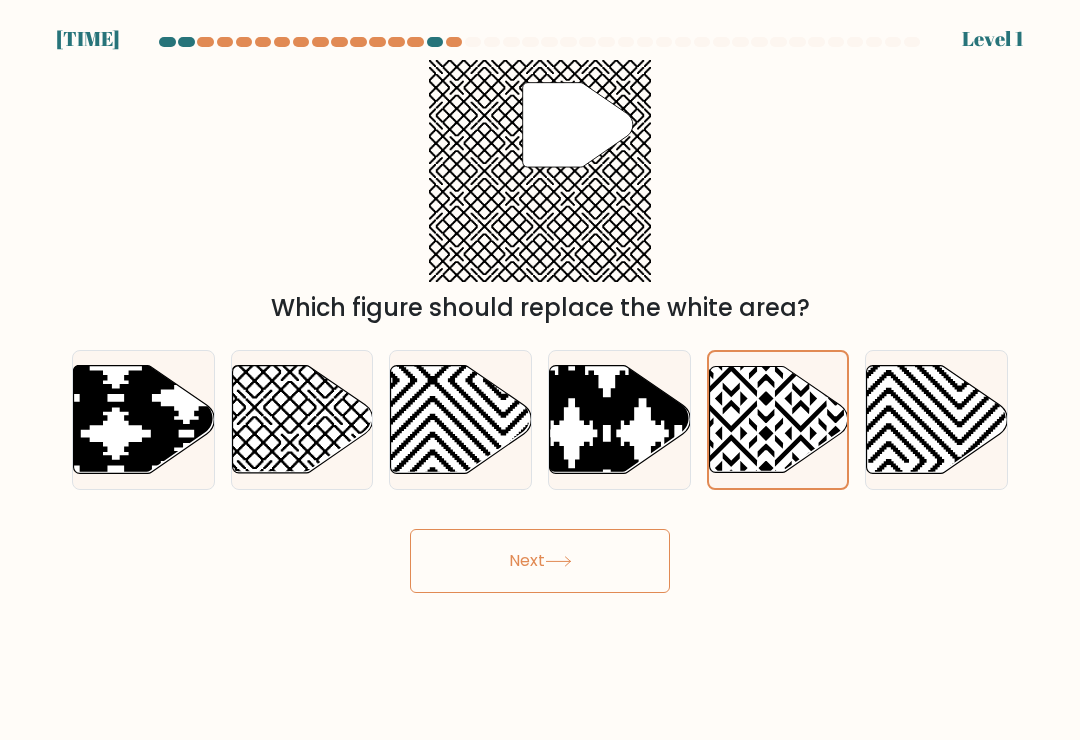 click on "Next" at bounding box center (540, 561) 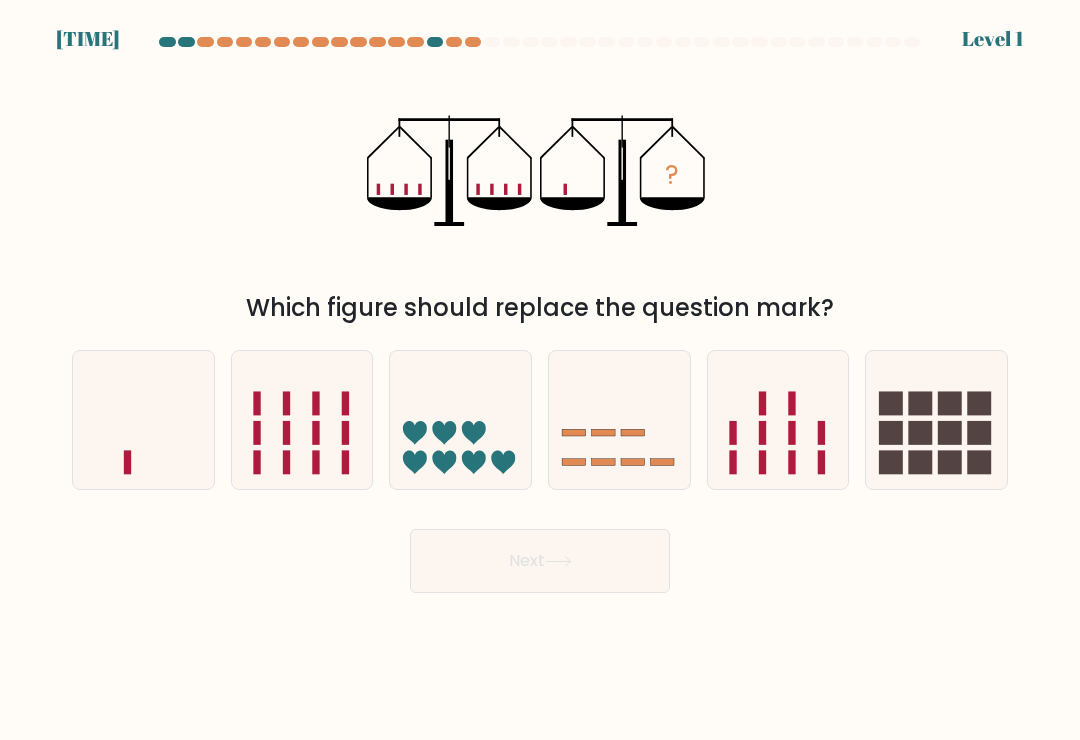 click at bounding box center (558, 561) 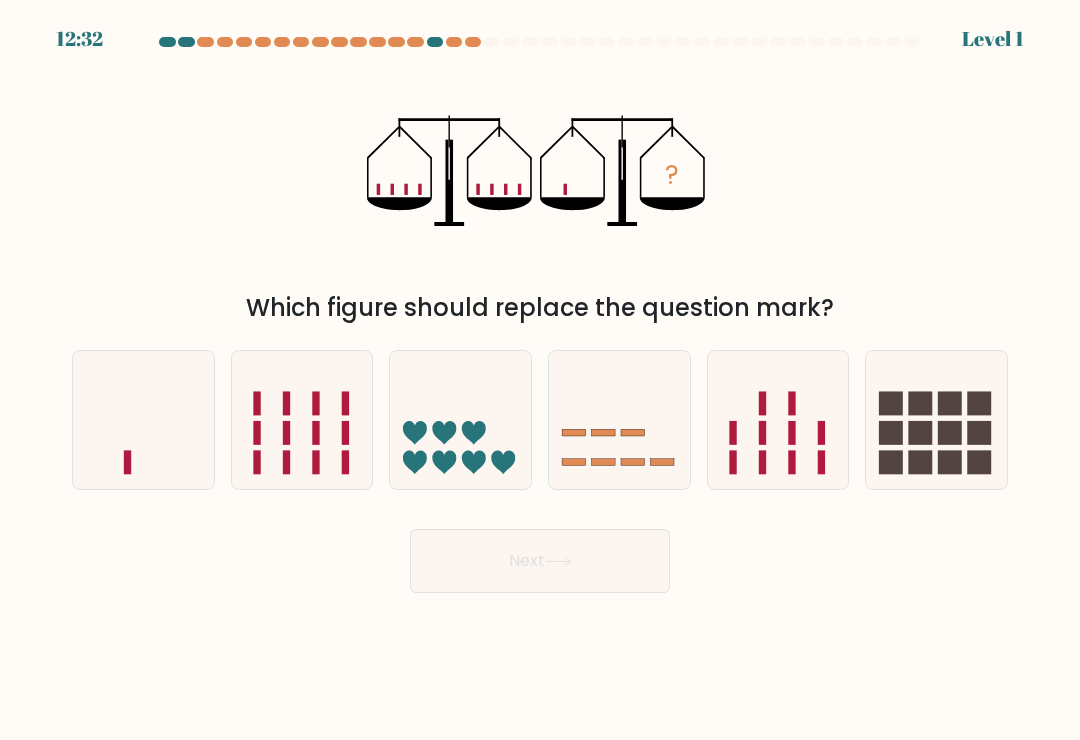 click at bounding box center (460, 420) 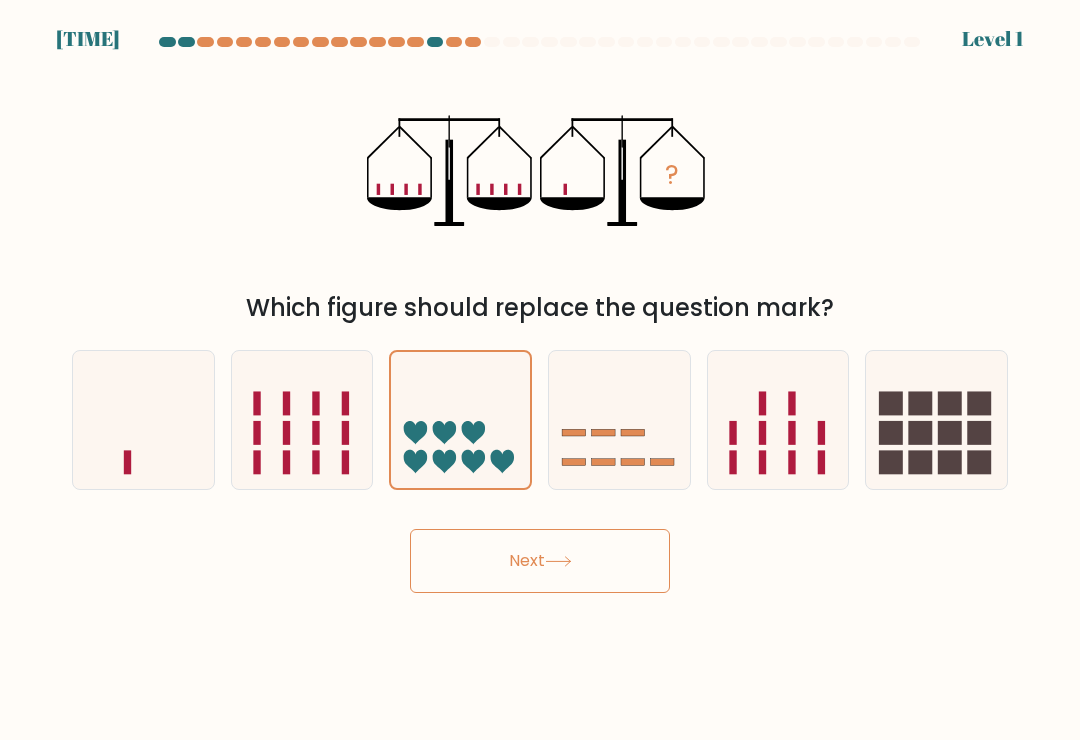 click on "Next" at bounding box center (540, 561) 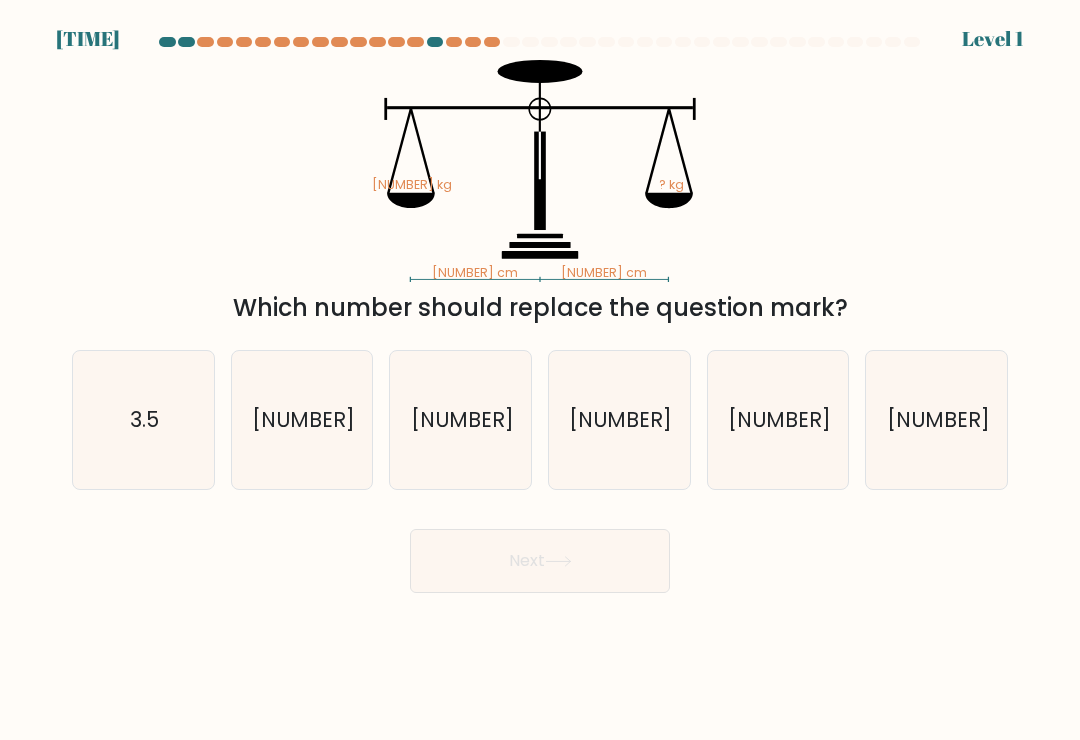 click on "[NUMBER]" at bounding box center [302, 420] 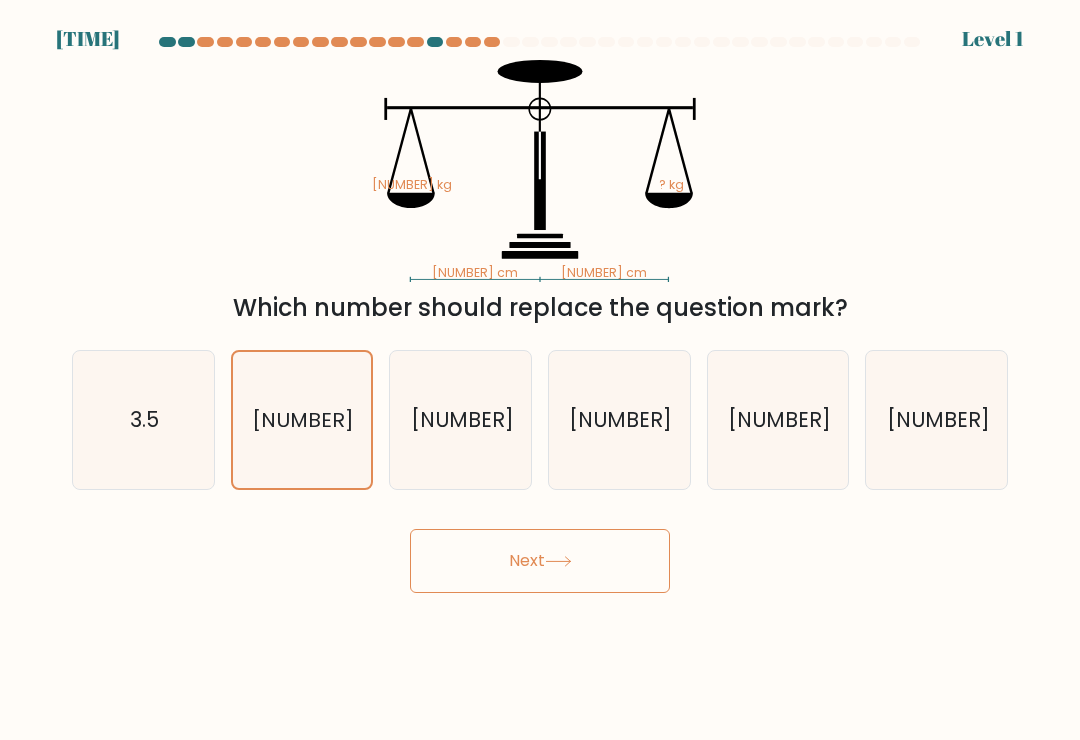 click on "Next" at bounding box center [540, 561] 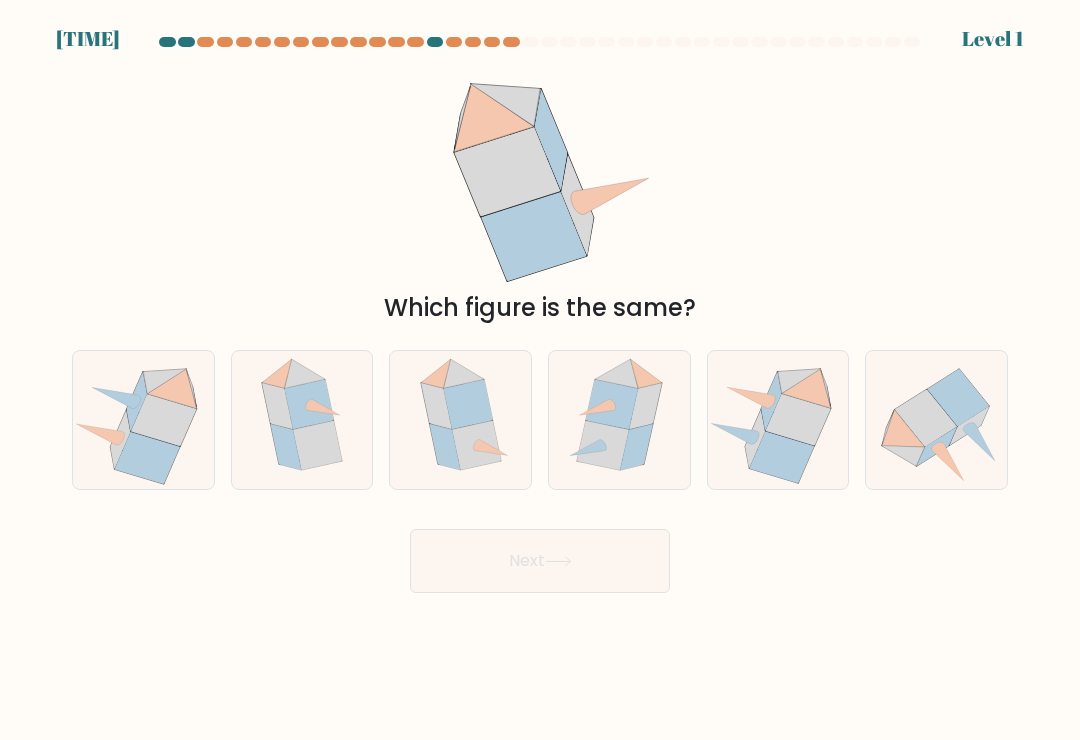 click on "d." at bounding box center [619, 420] 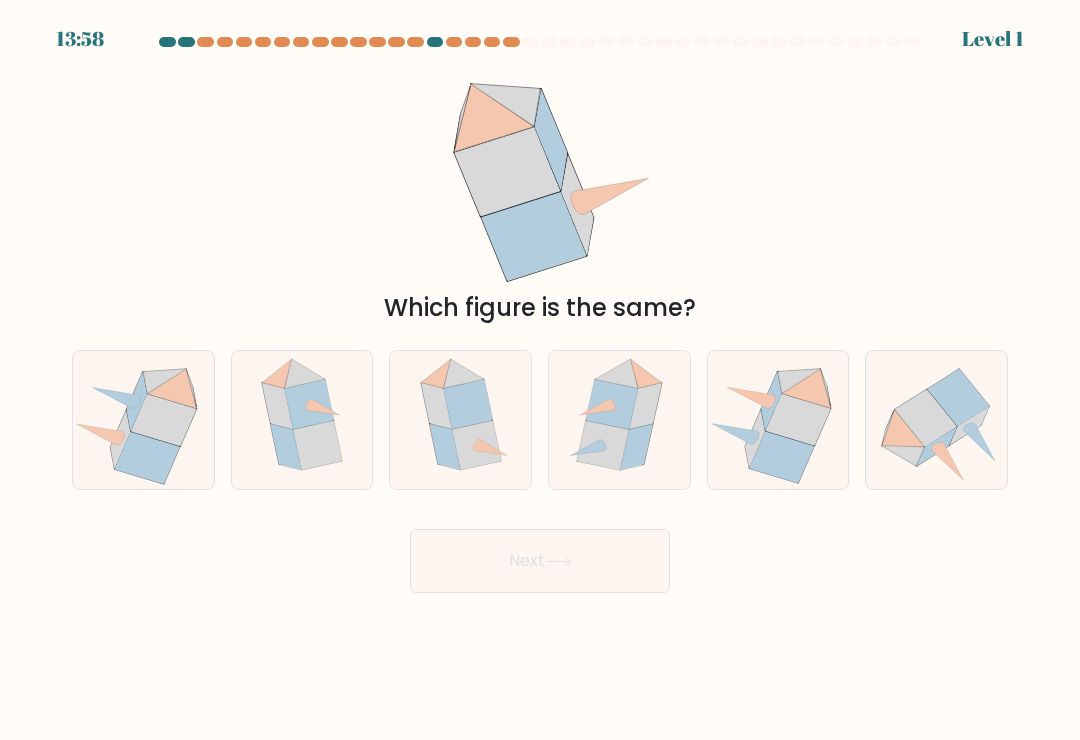 click at bounding box center (476, 445) 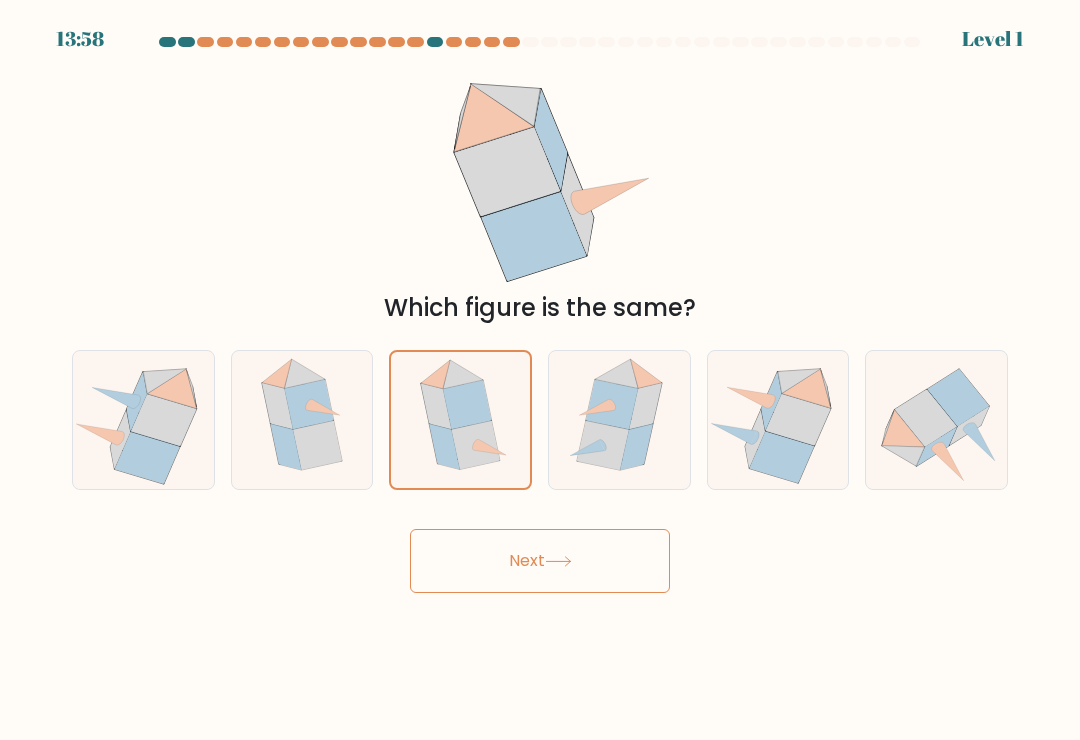 click on "Next" at bounding box center [540, 561] 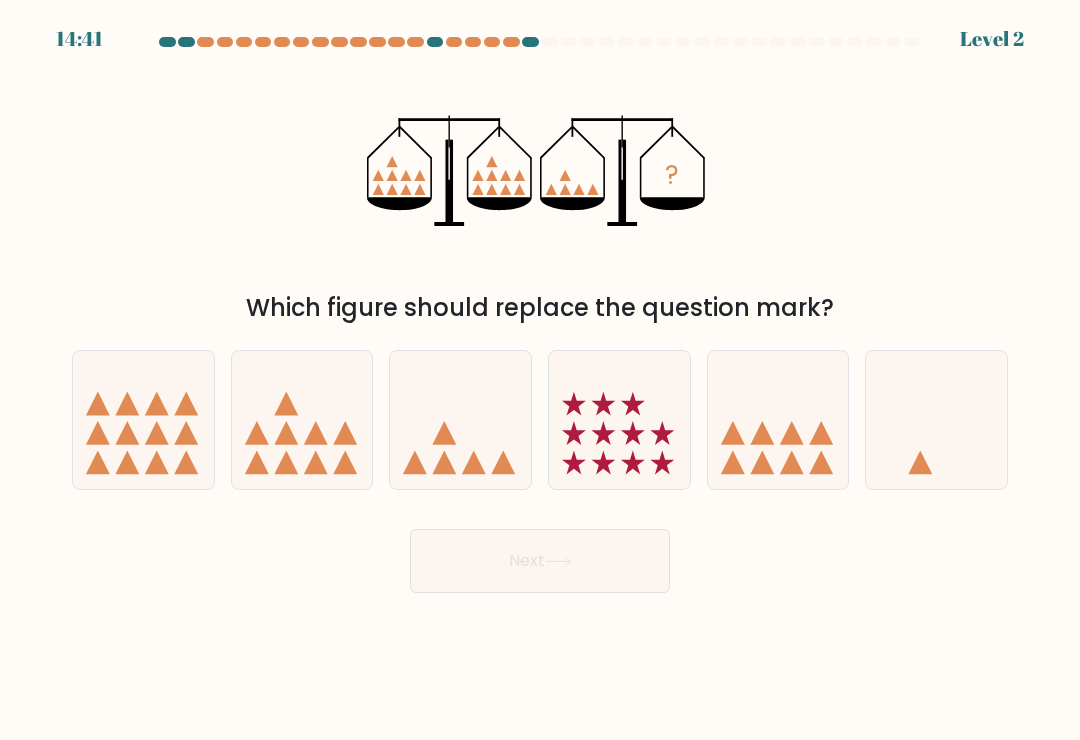 click at bounding box center (762, 463) 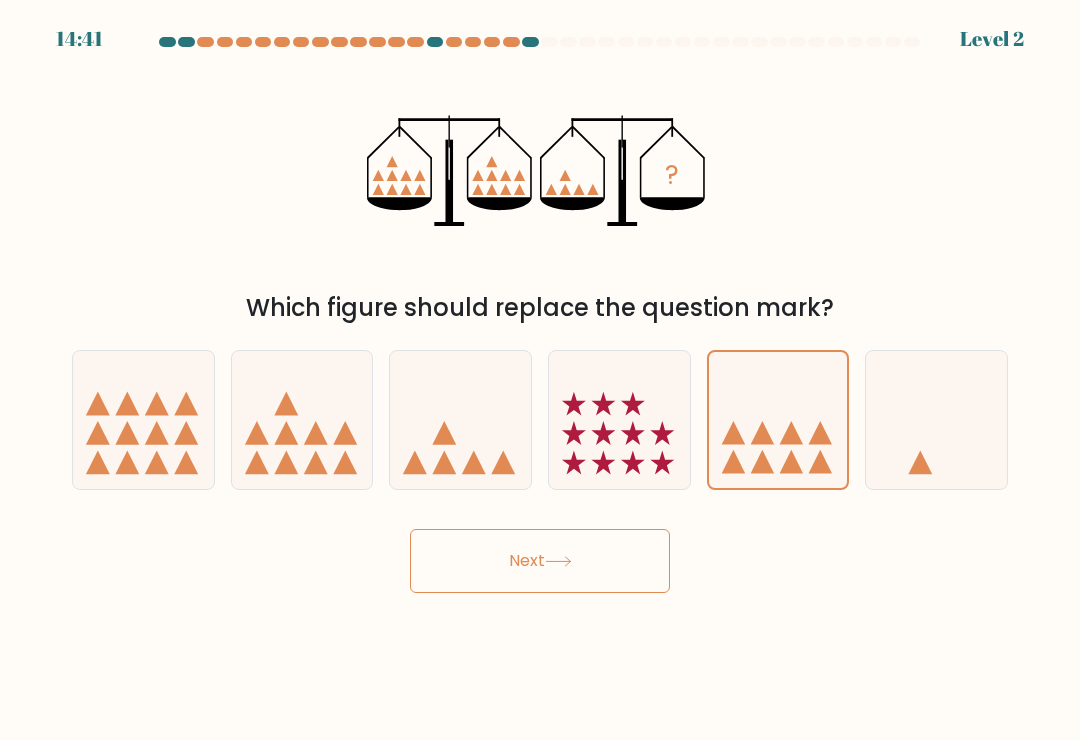 click on "Next" at bounding box center (540, 561) 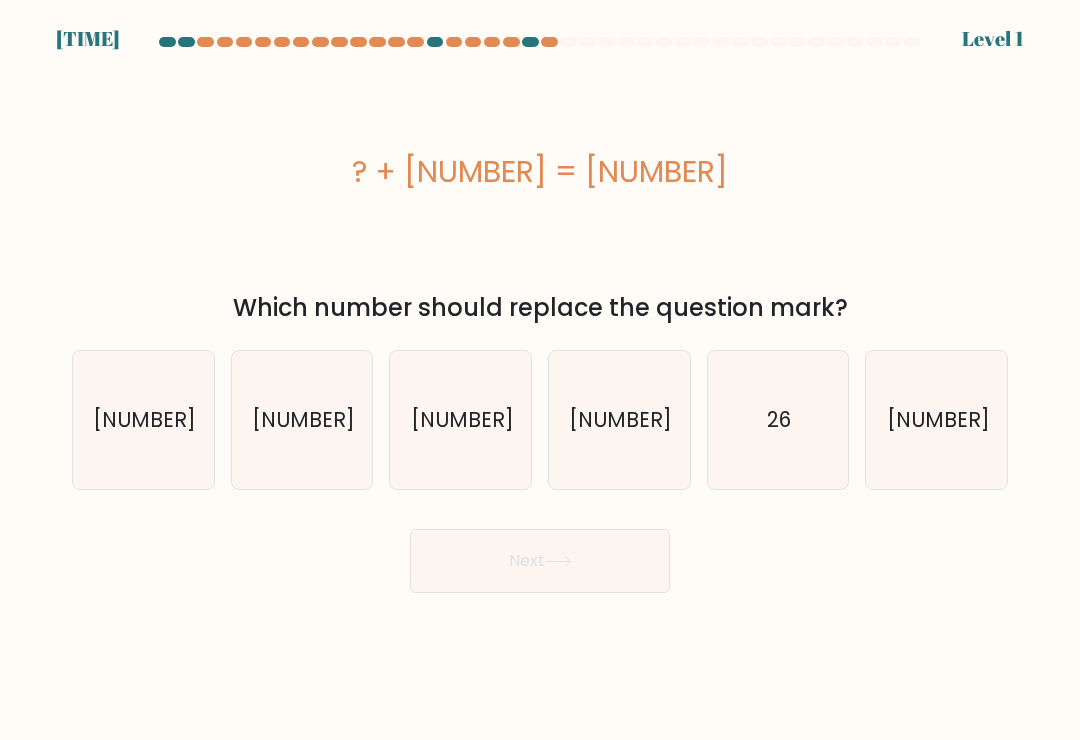click on "26" at bounding box center (778, 420) 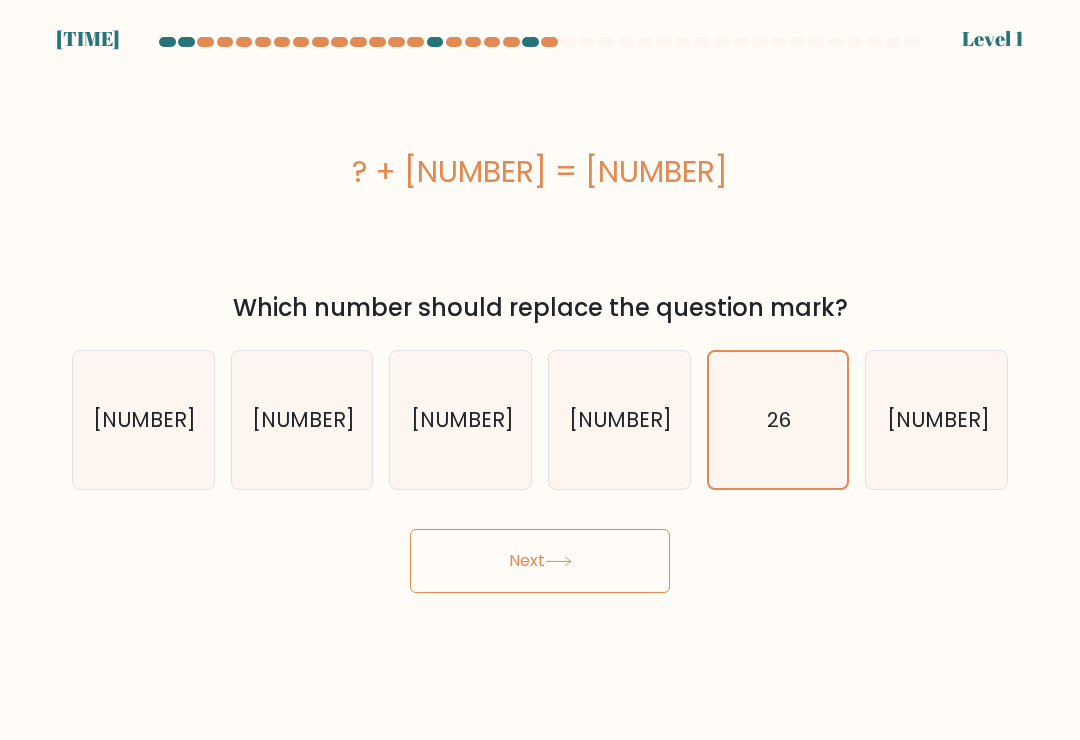 click on "Next" at bounding box center [540, 561] 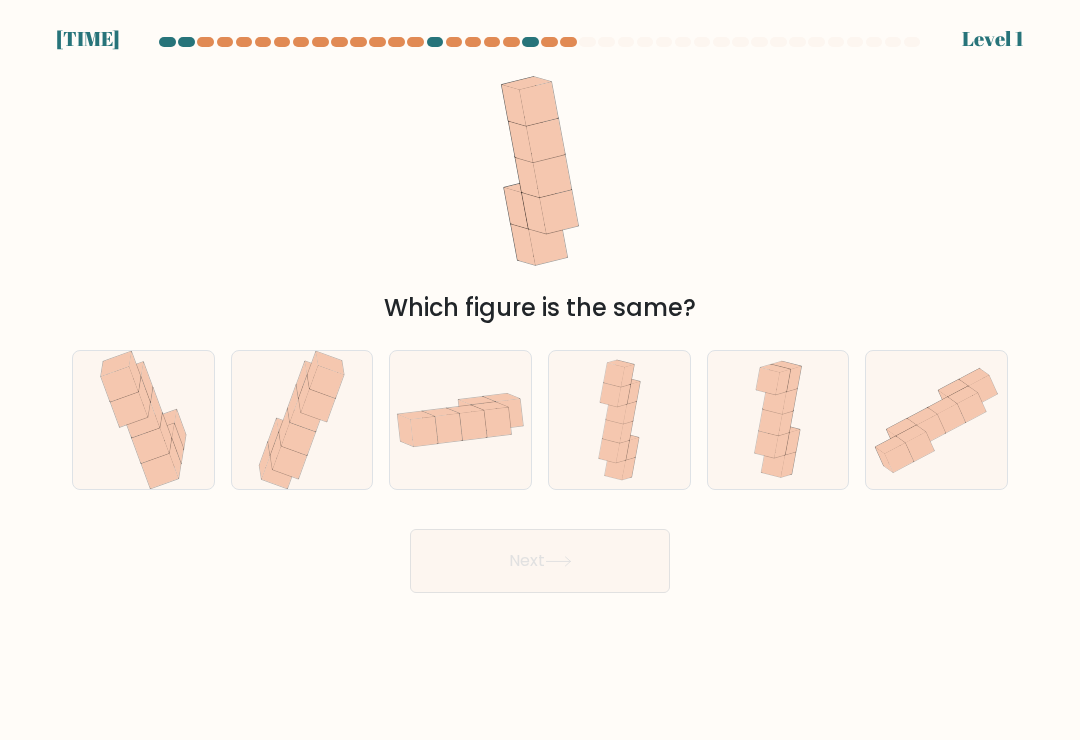 click at bounding box center [460, 420] 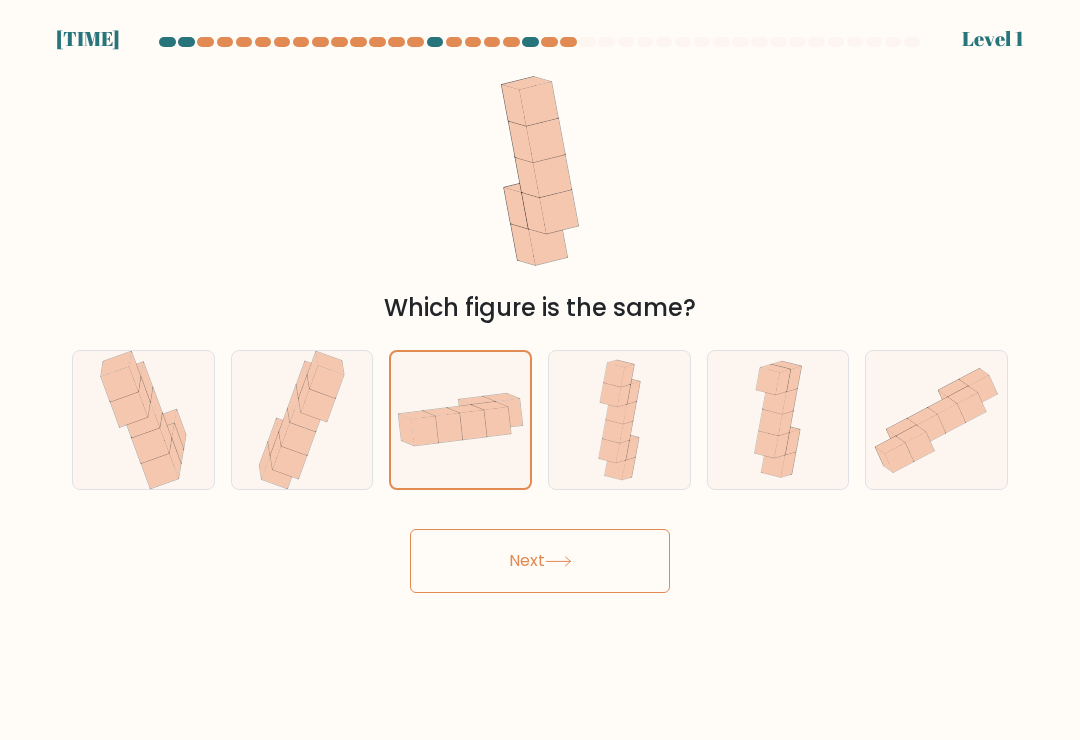 click on "Next" at bounding box center [540, 561] 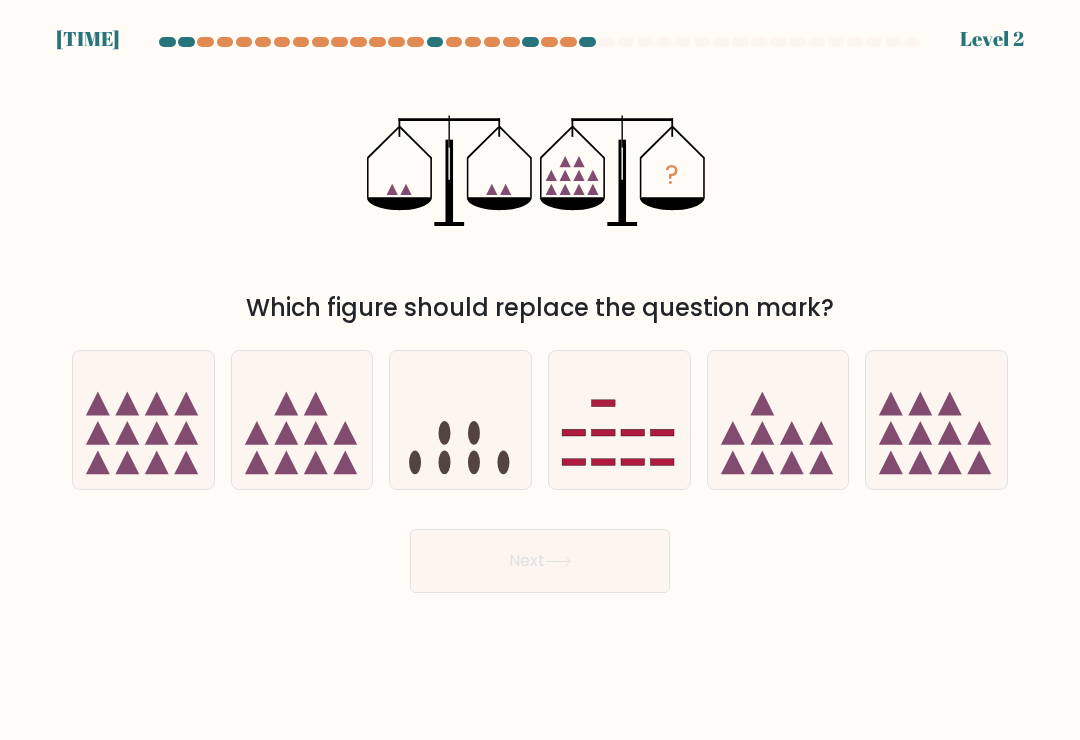 click at bounding box center [619, 420] 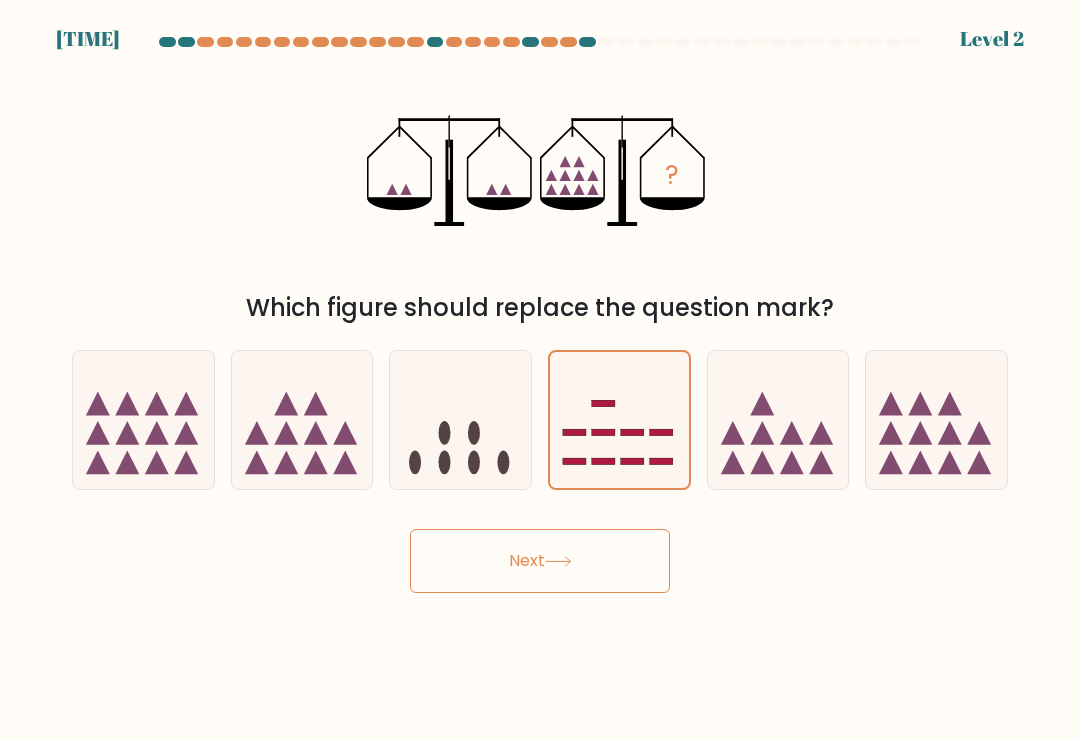 click on "Next" at bounding box center [540, 561] 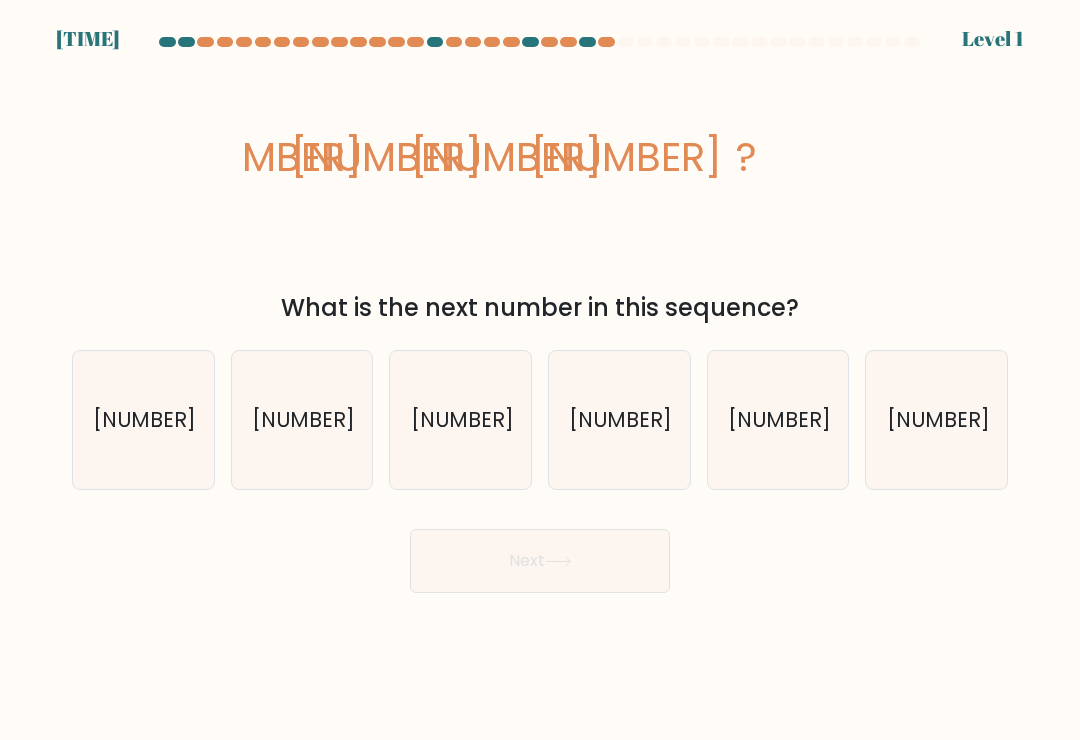 click on "[NUMBER]" at bounding box center (620, 419) 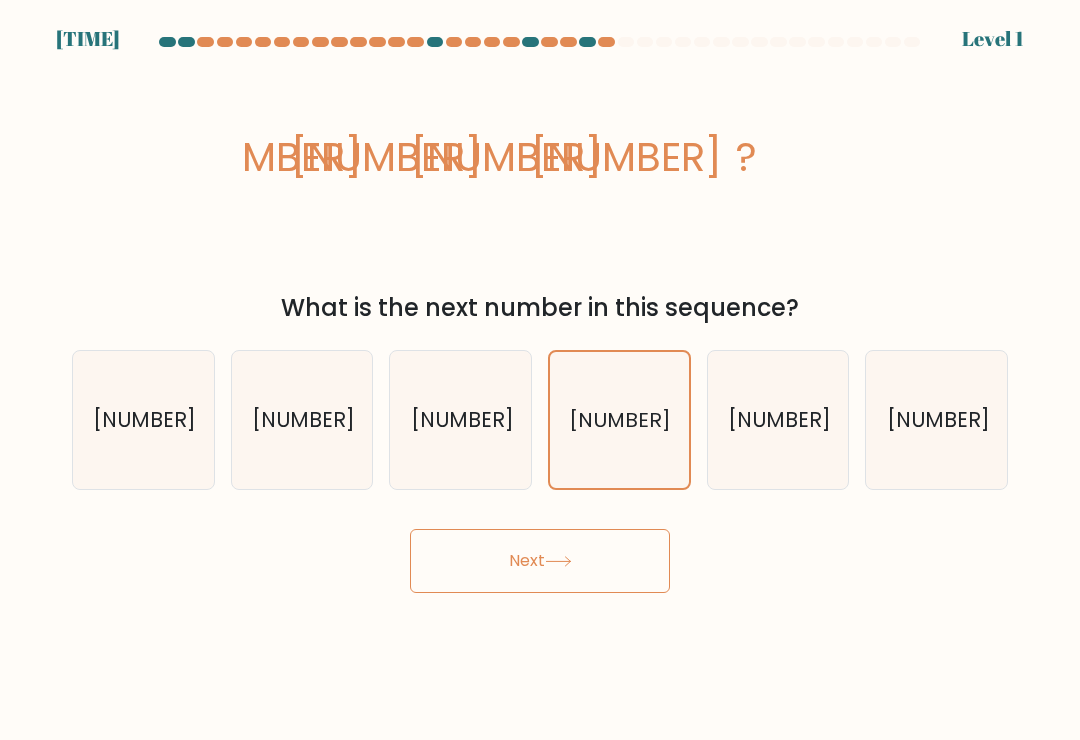 click on "Next" at bounding box center [540, 561] 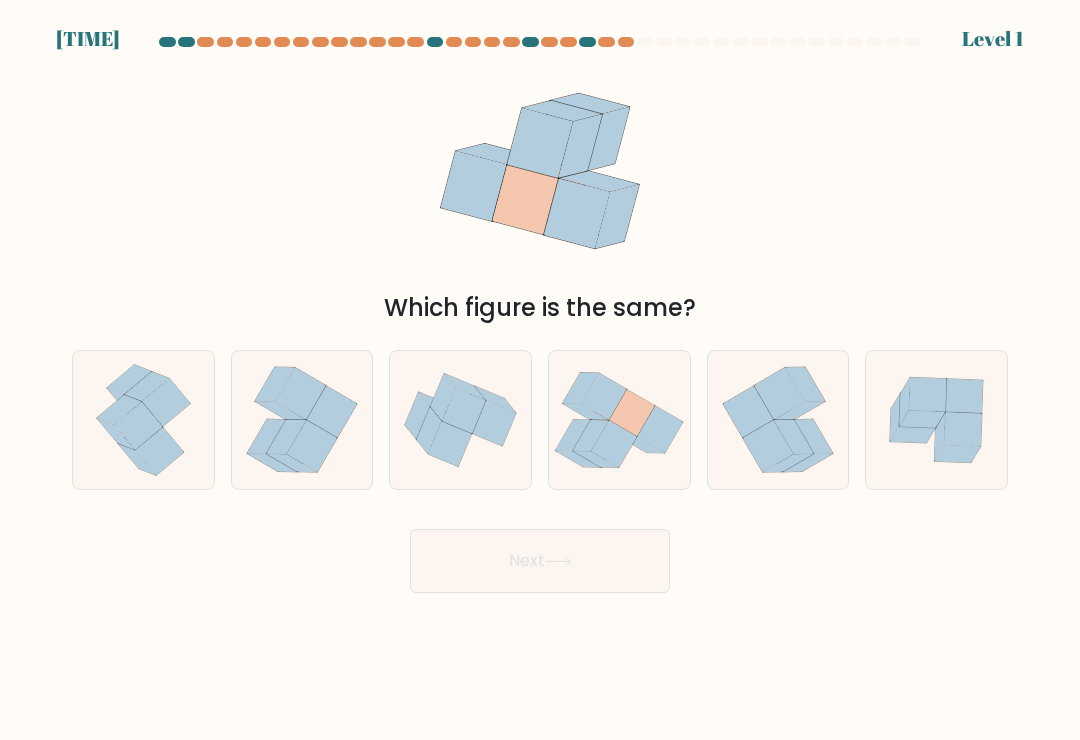 click at bounding box center [768, 447] 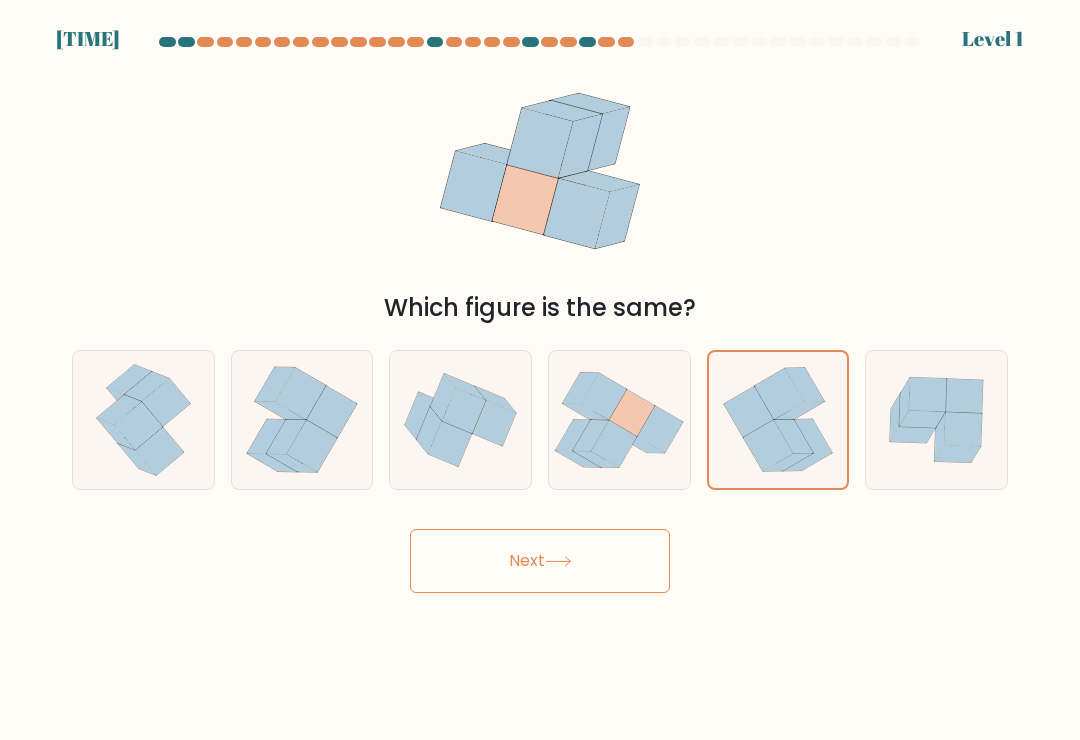 click on "Next" at bounding box center [540, 561] 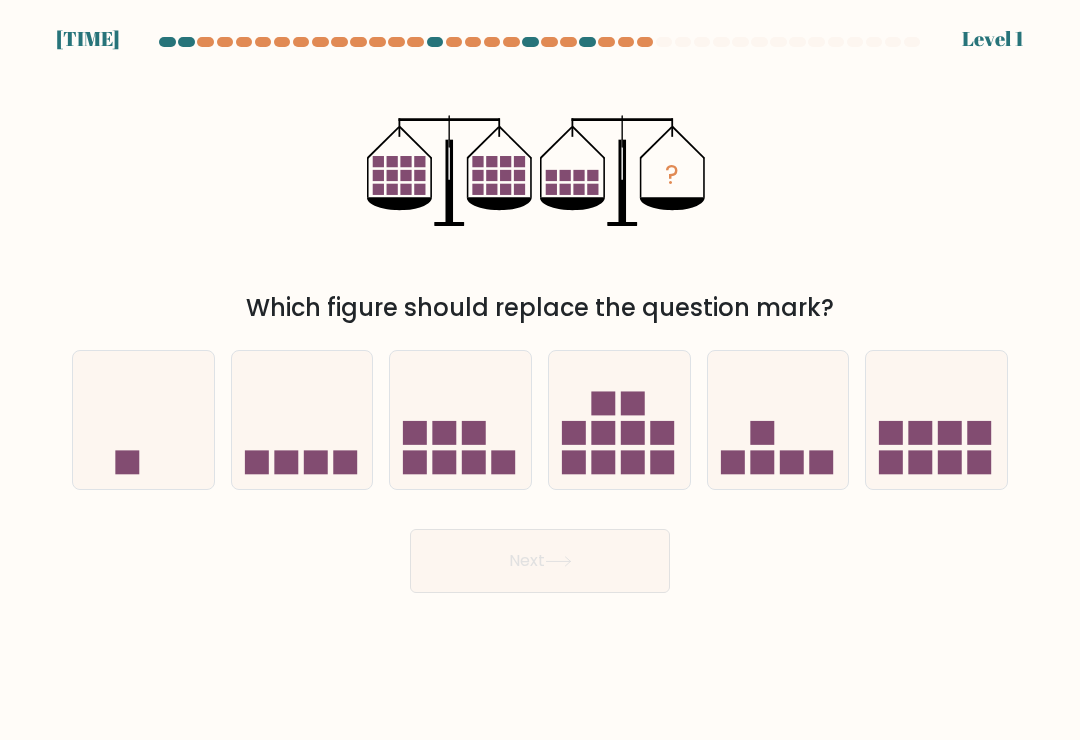 click at bounding box center [778, 420] 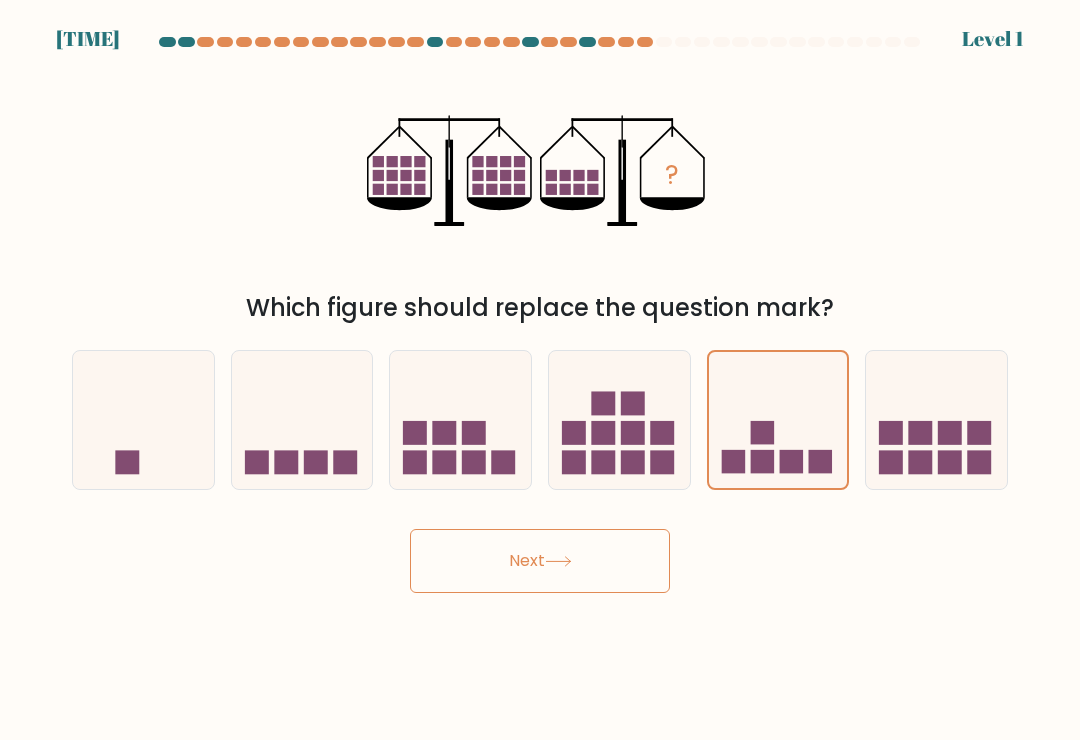 click on "Next" at bounding box center (540, 561) 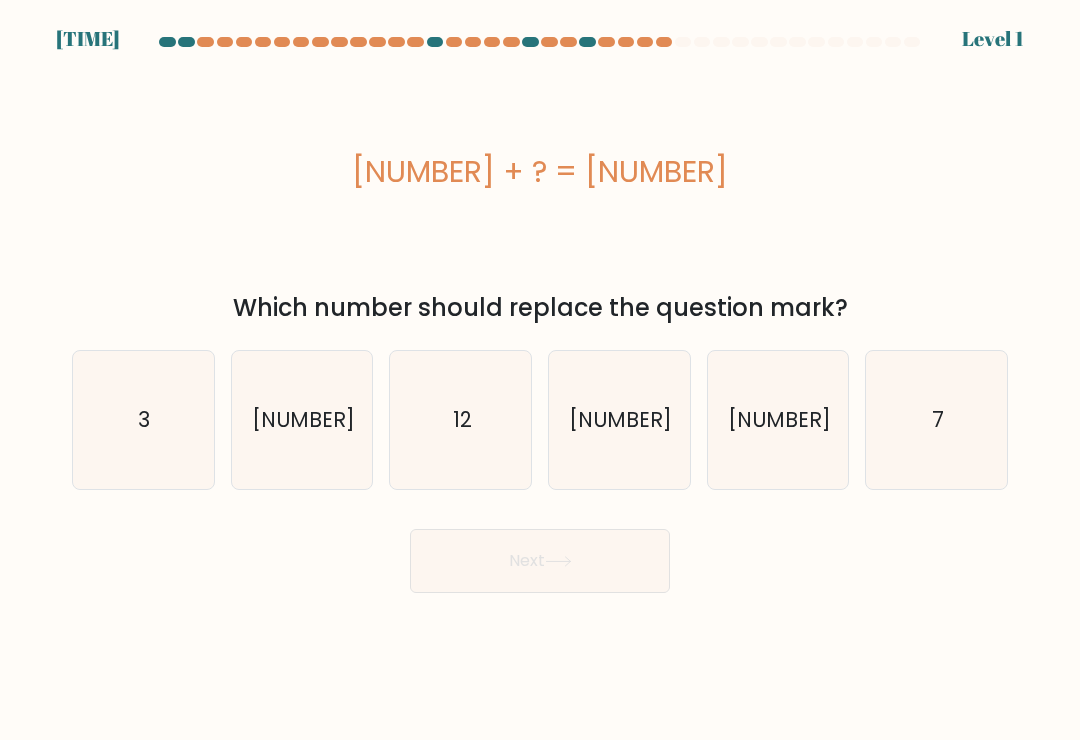 click on "7" at bounding box center (937, 420) 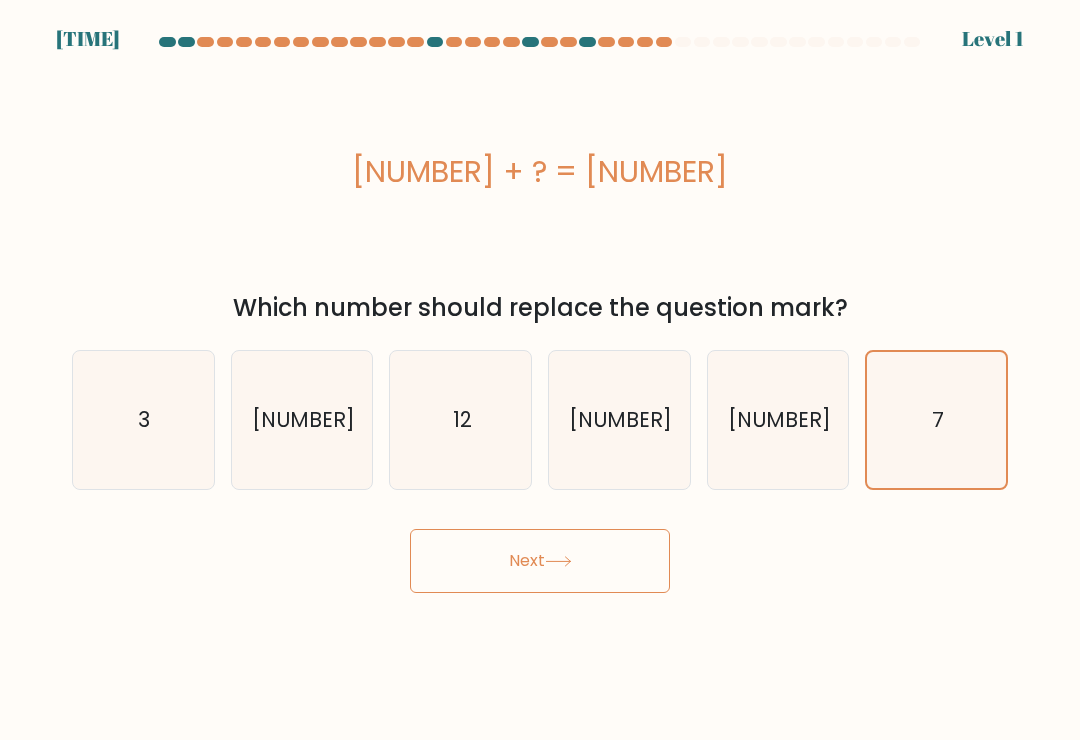 click on "Next" at bounding box center (540, 561) 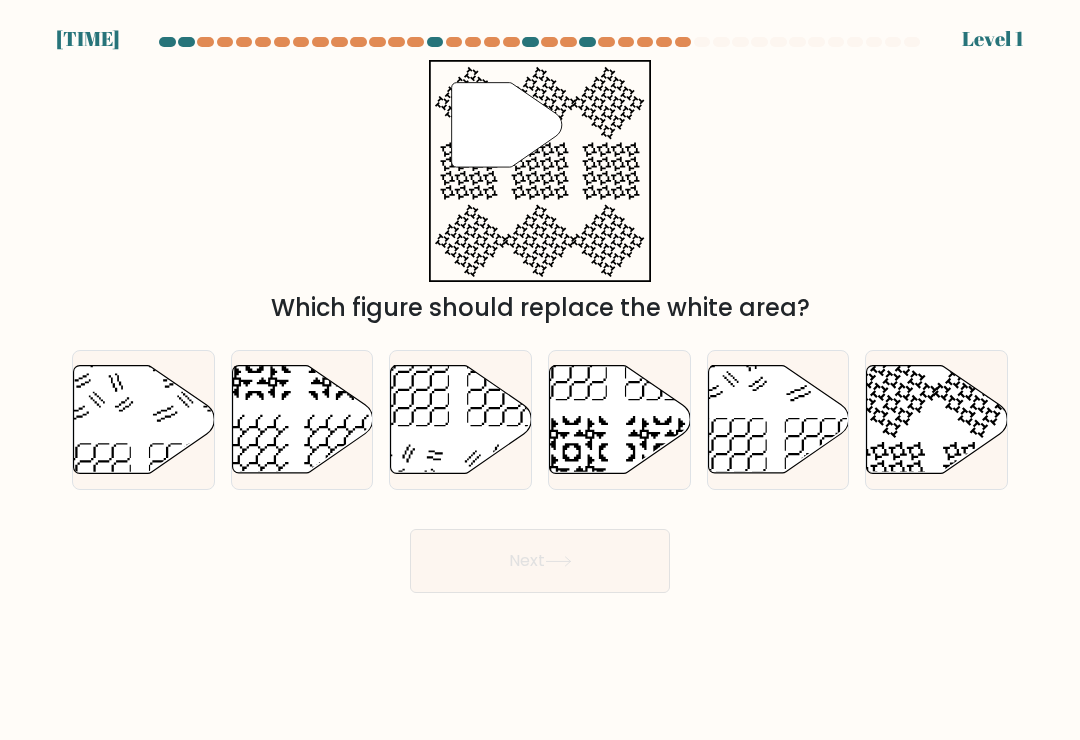 click at bounding box center (662, 452) 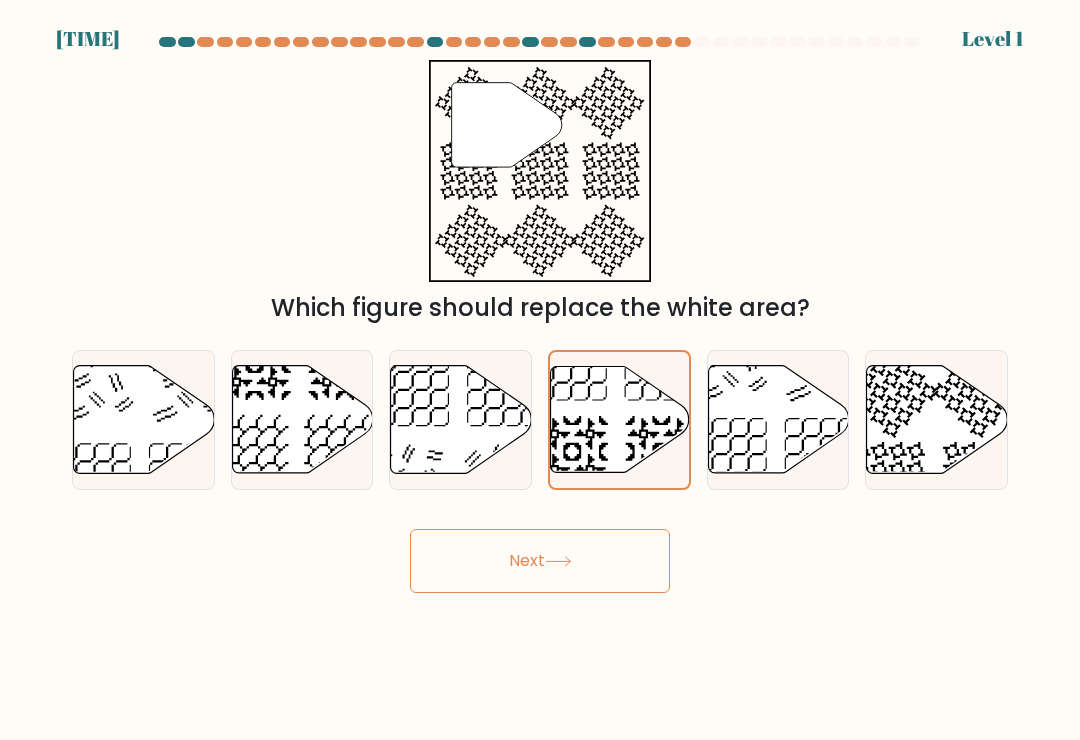 click on "Next" at bounding box center [540, 561] 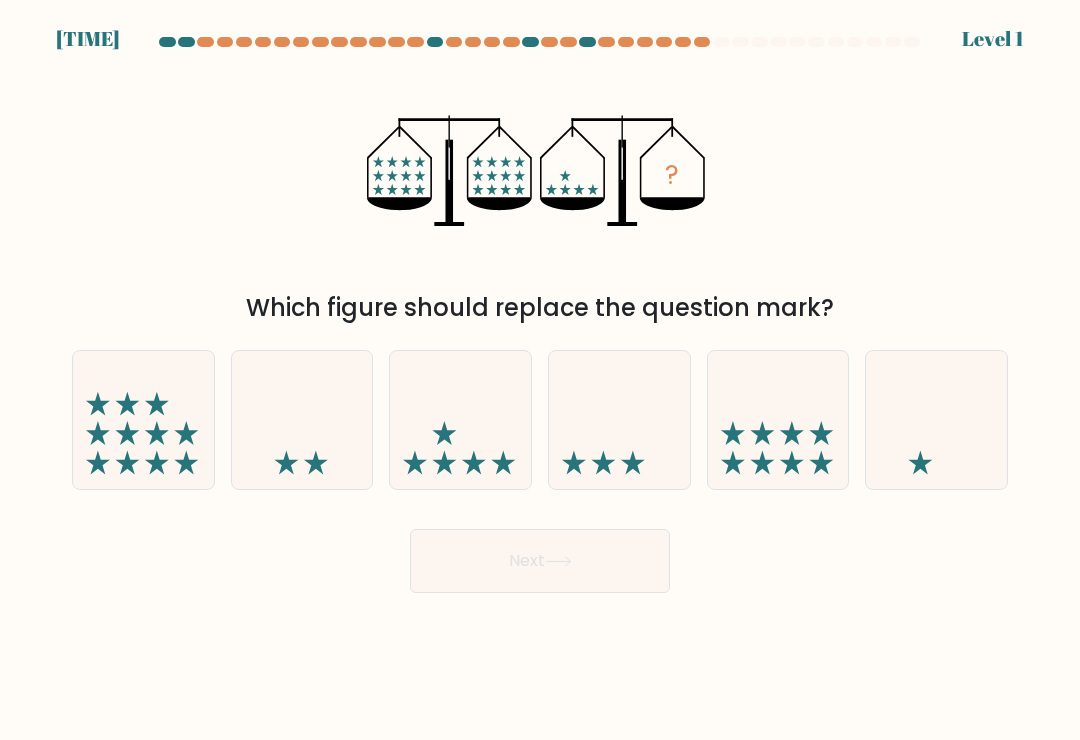 click at bounding box center (619, 420) 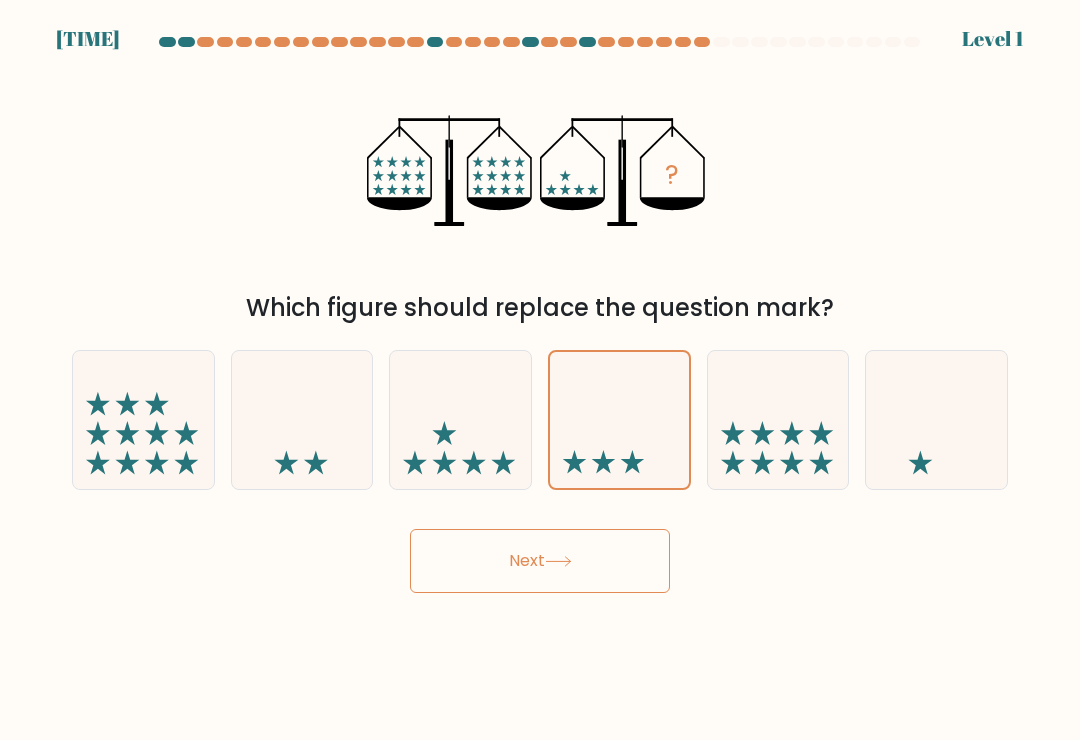 click on "Next" at bounding box center (540, 561) 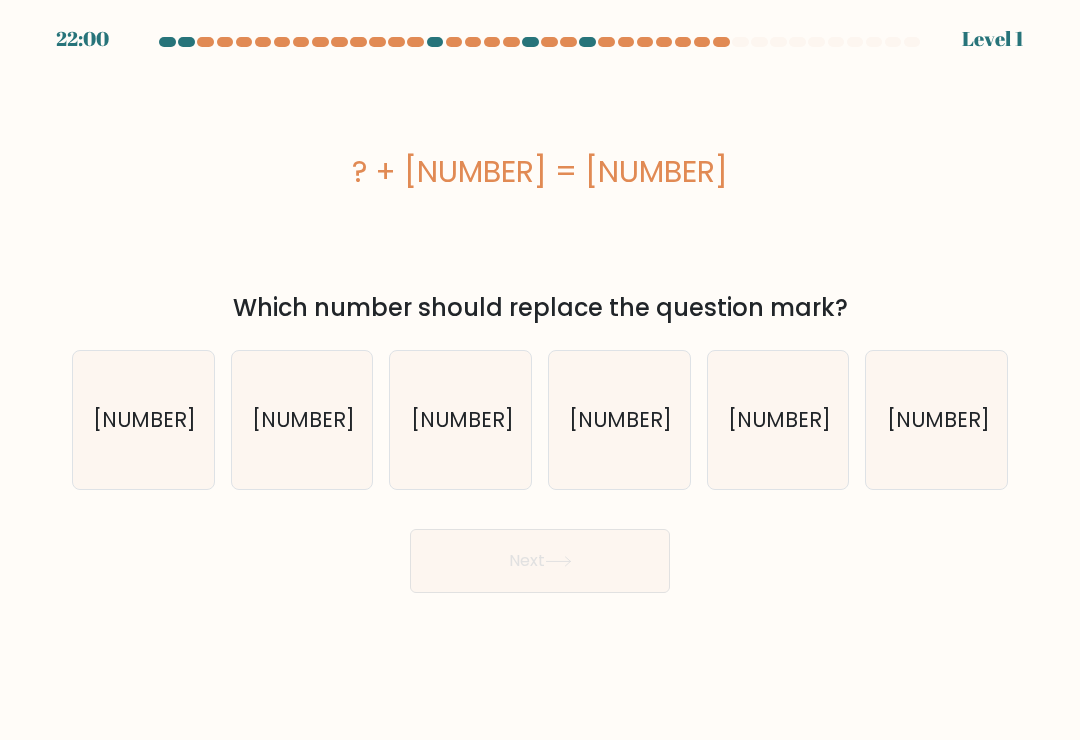 click on "[NUMBER]" at bounding box center (461, 420) 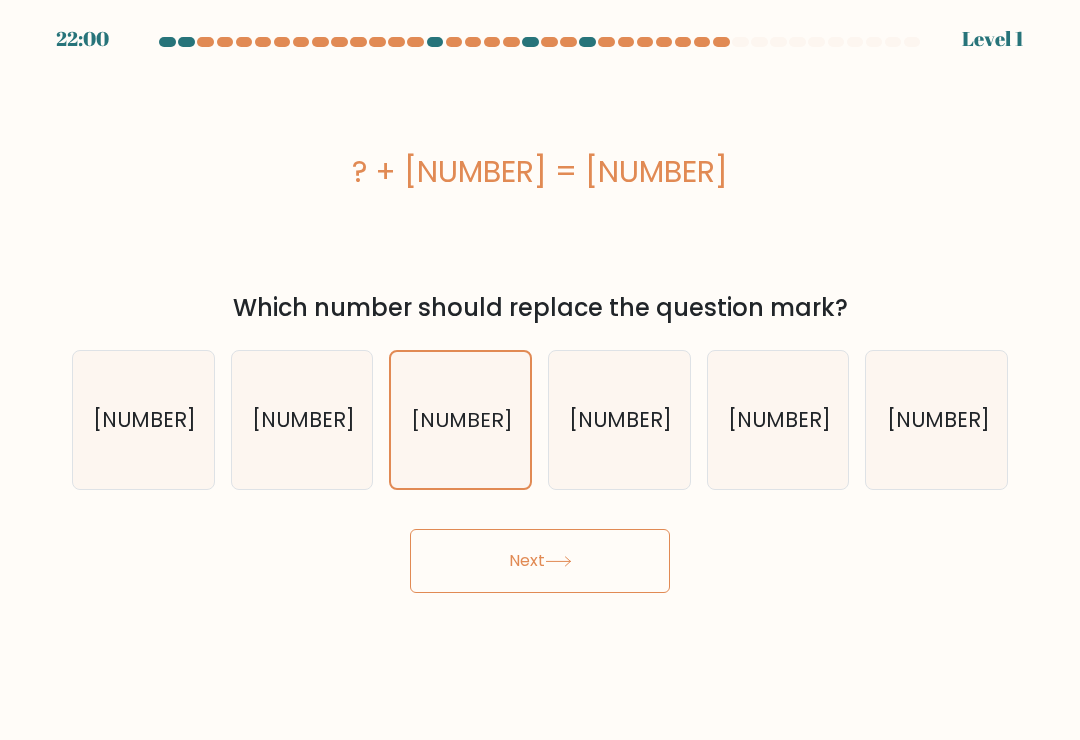 click on "Next" at bounding box center [540, 561] 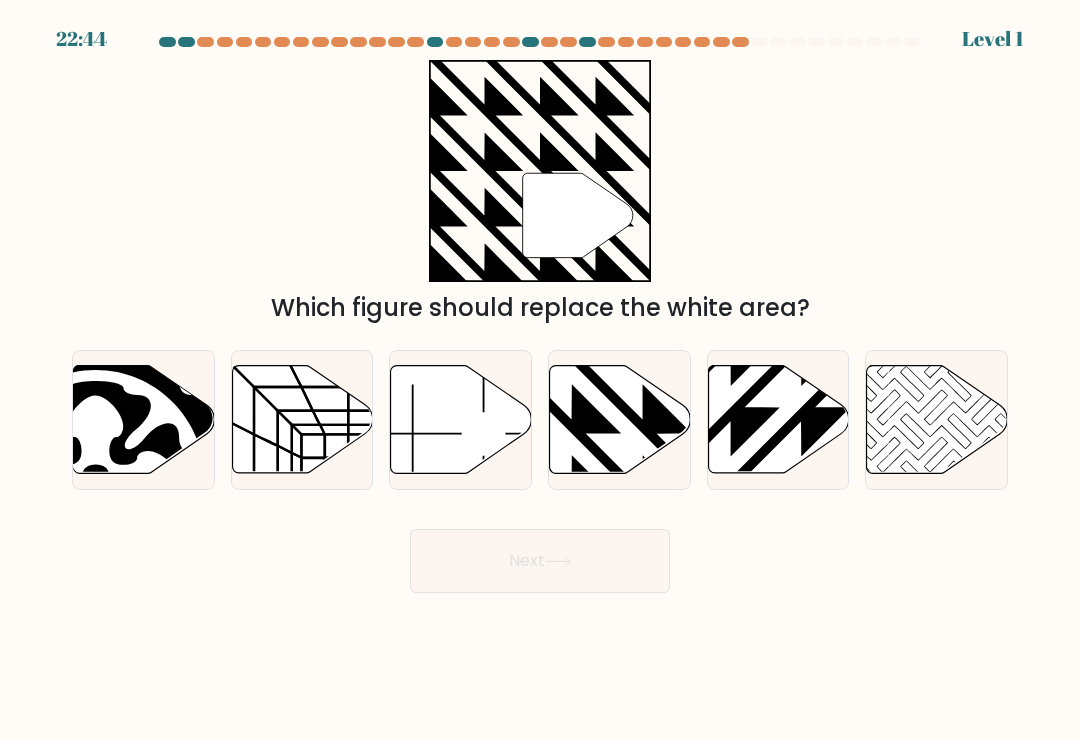 click at bounding box center [620, 420] 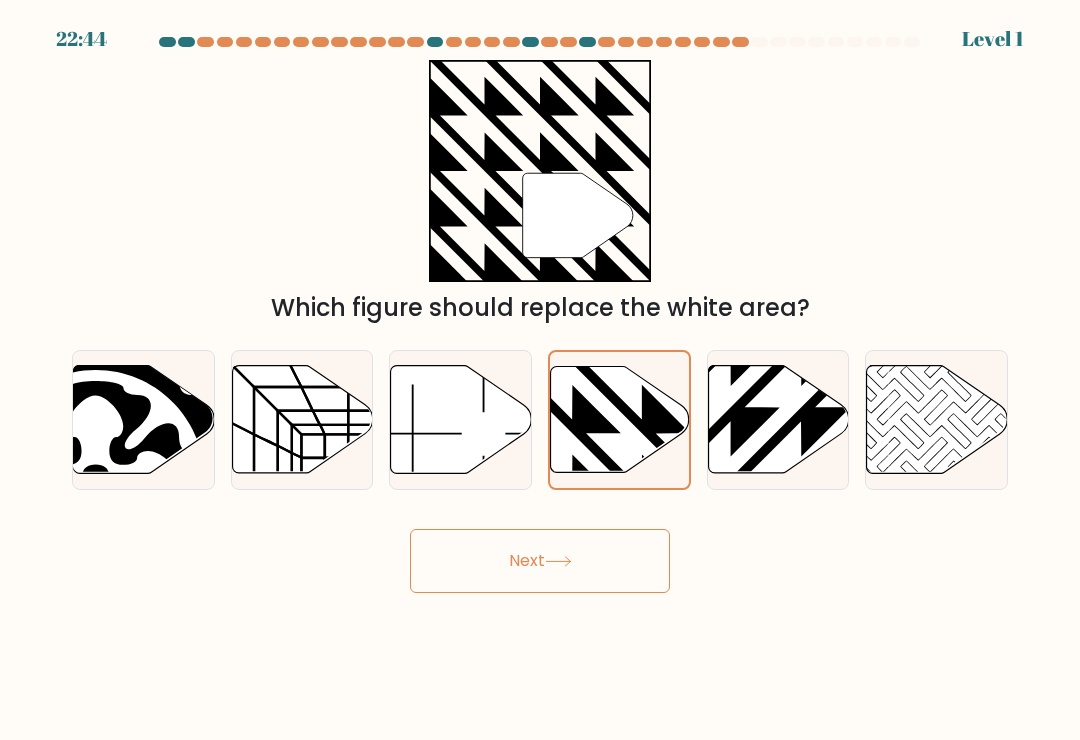 click on "Next" at bounding box center (540, 561) 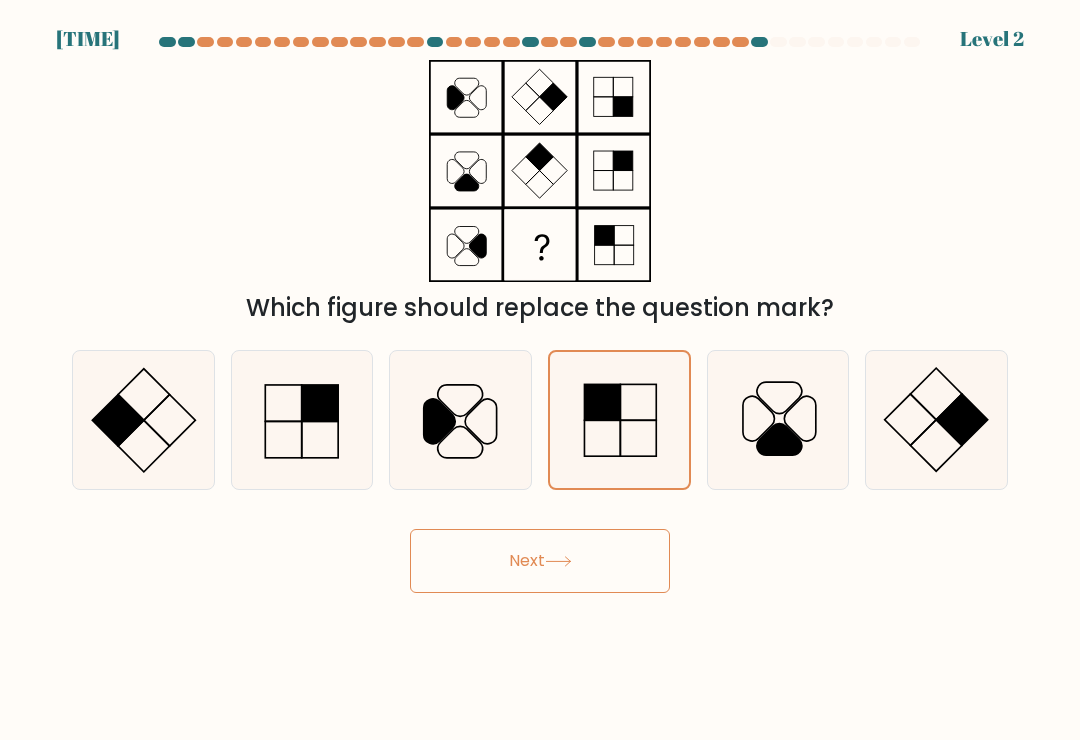click on "Next" at bounding box center [540, 561] 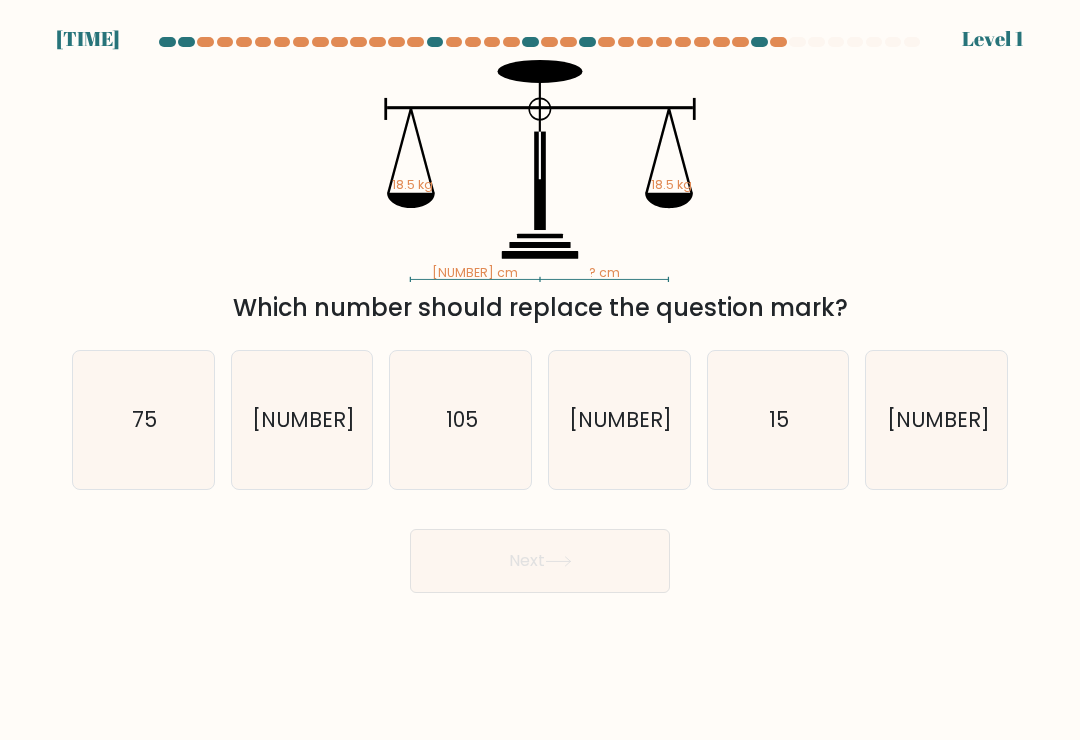 click on "[NUMBER]" at bounding box center (620, 419) 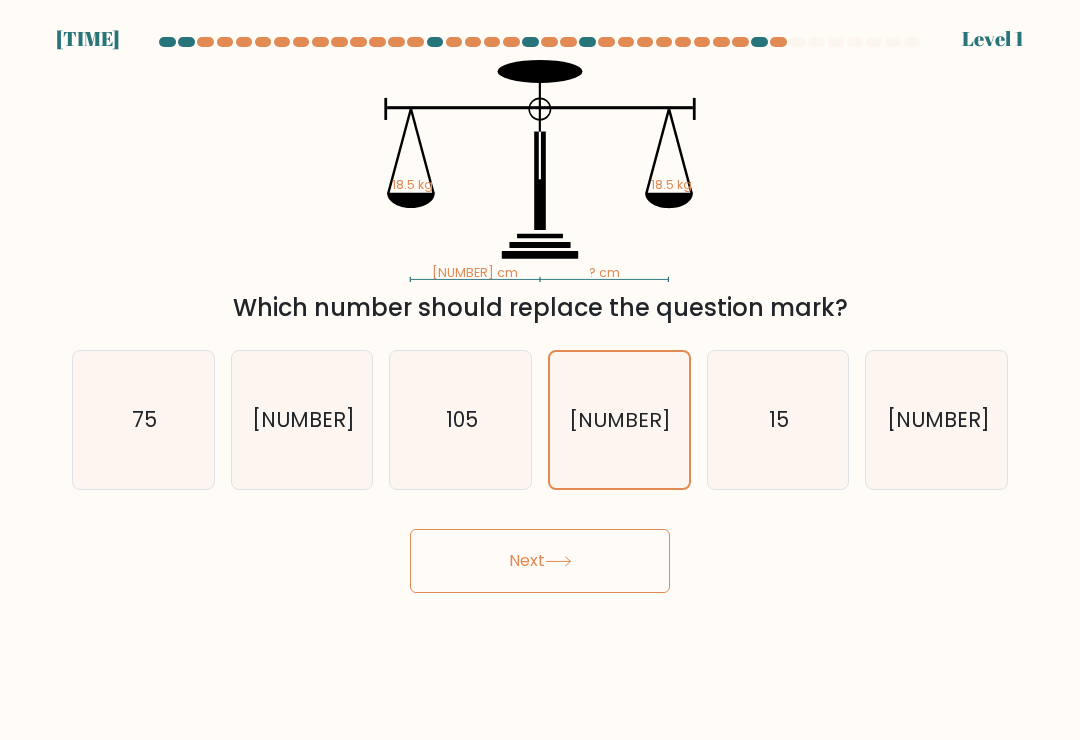 click on "Next" at bounding box center [540, 561] 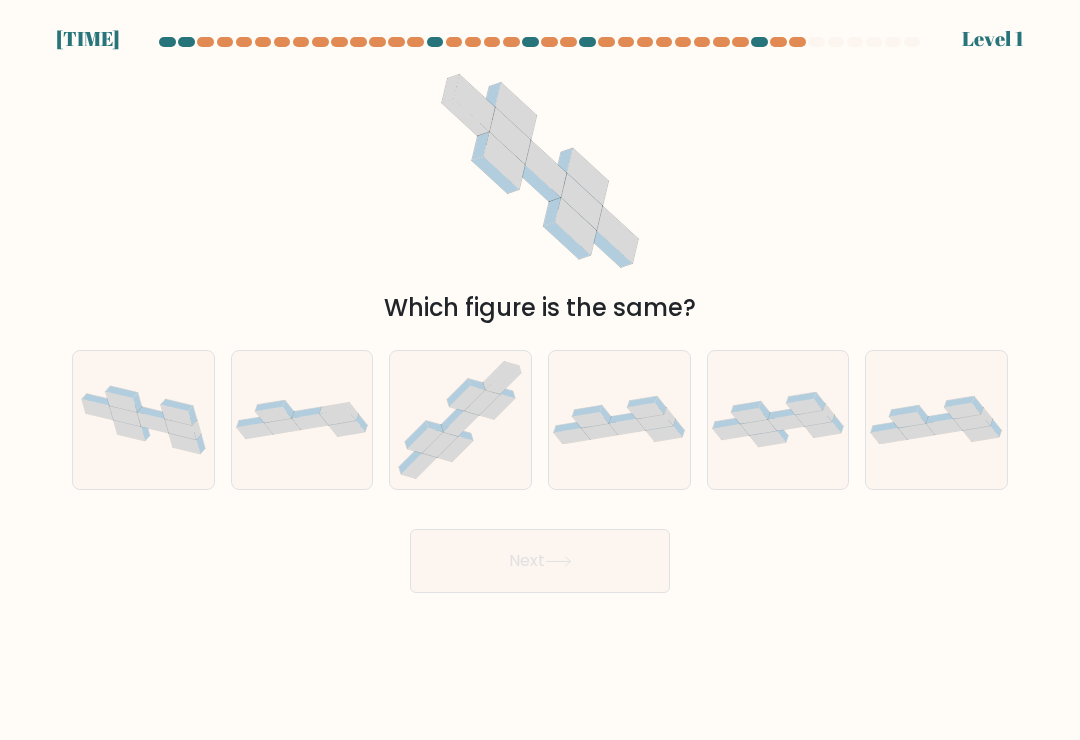 click at bounding box center (655, 422) 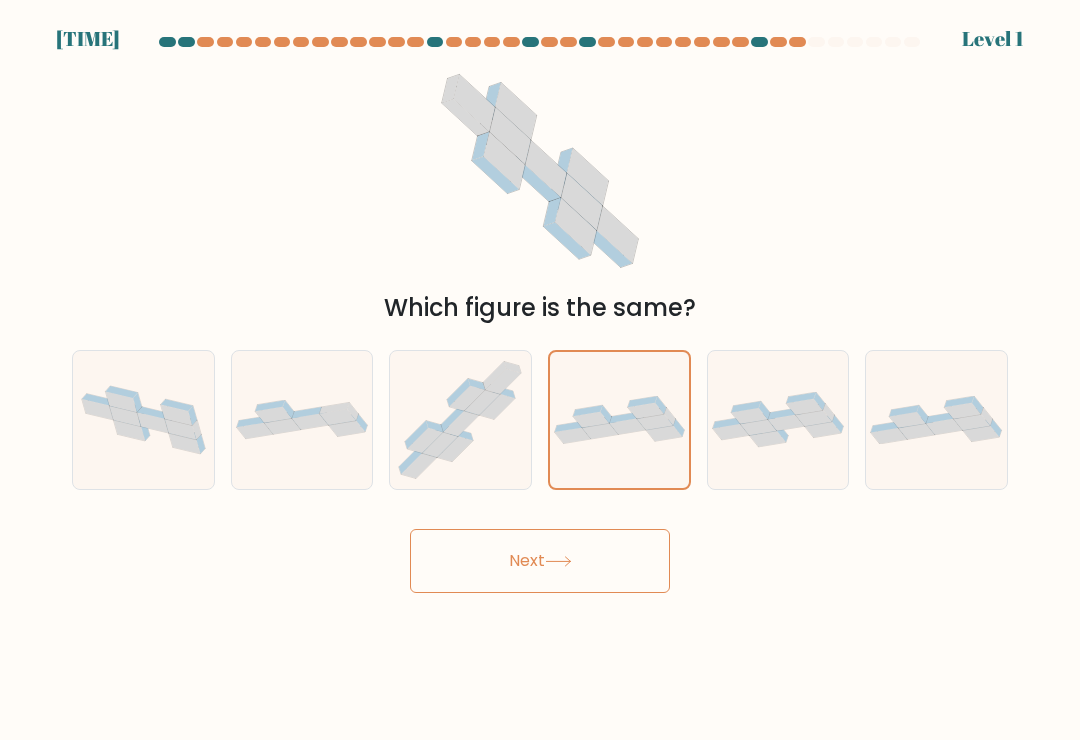 click at bounding box center [558, 561] 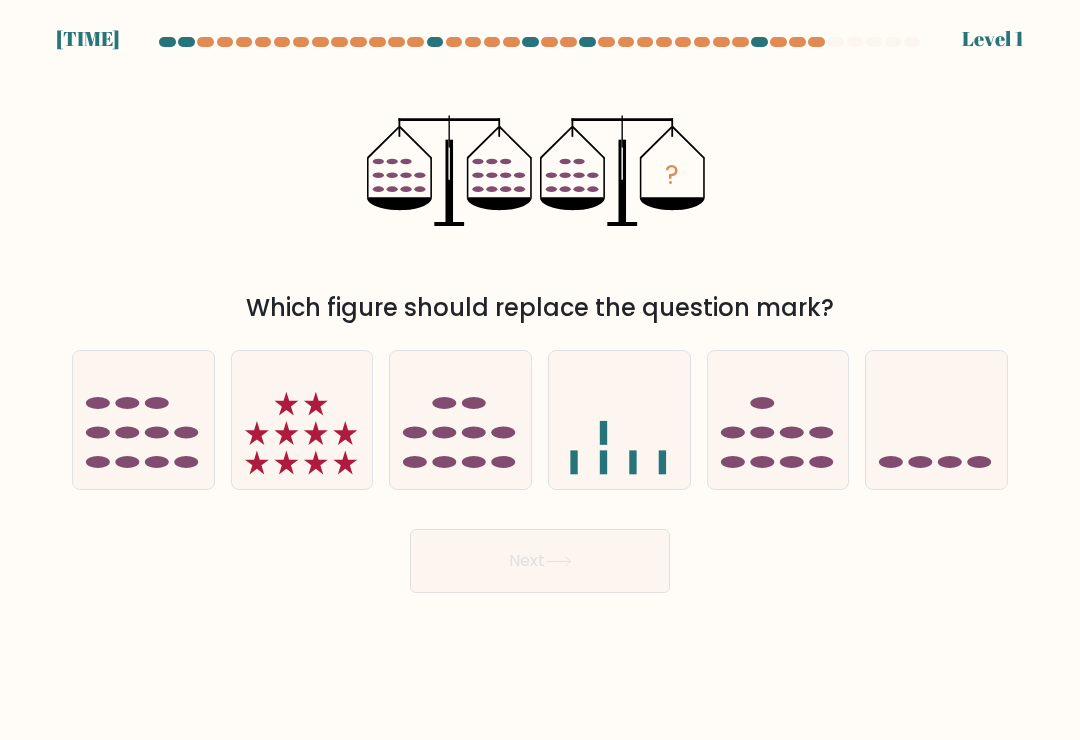 click at bounding box center (619, 420) 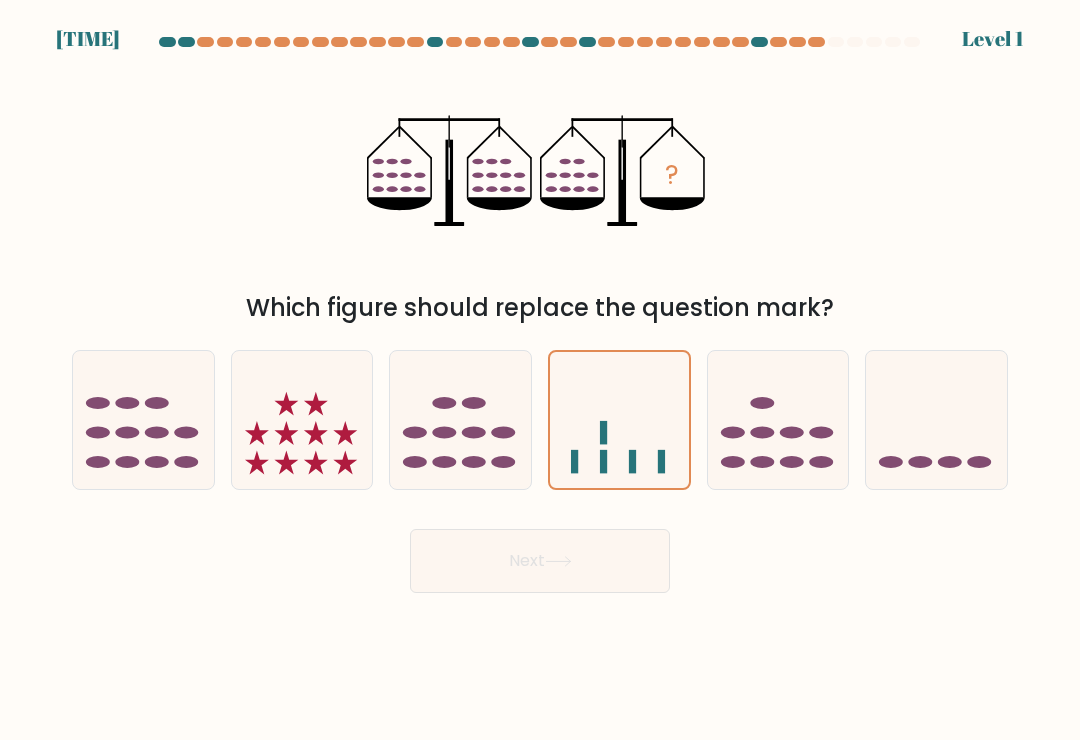 click on "Next" at bounding box center [540, 561] 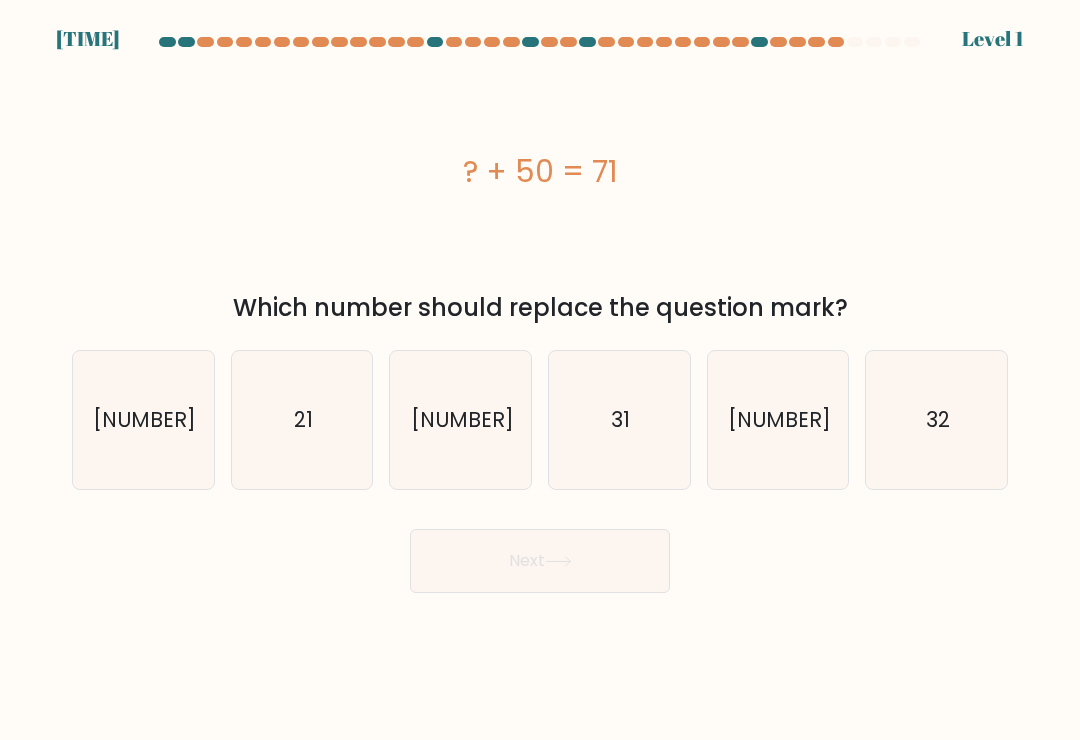 click on "[NUMBER]" at bounding box center [461, 420] 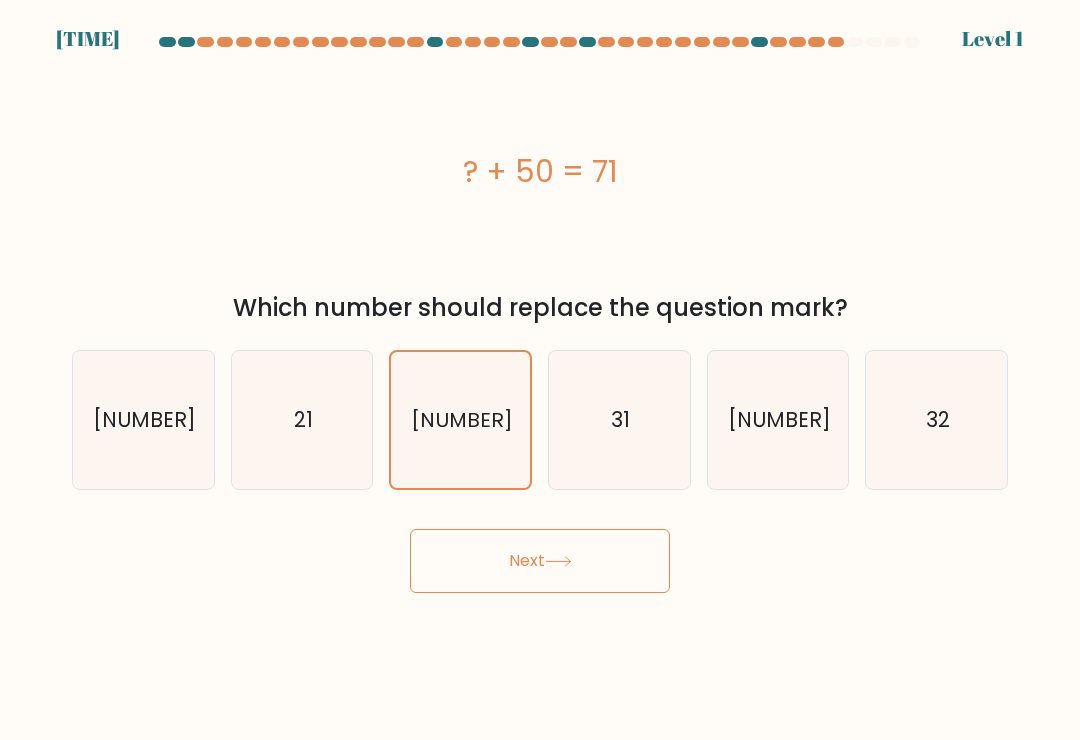 click on "Next" at bounding box center (540, 561) 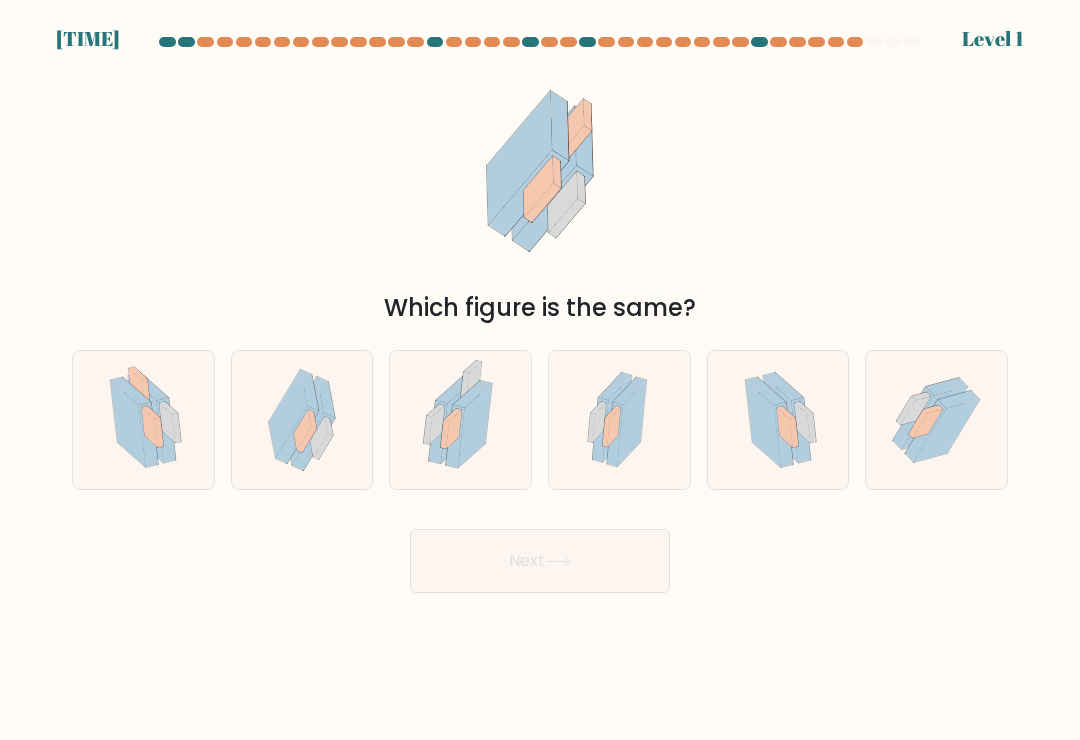 click on "Next" at bounding box center (540, 561) 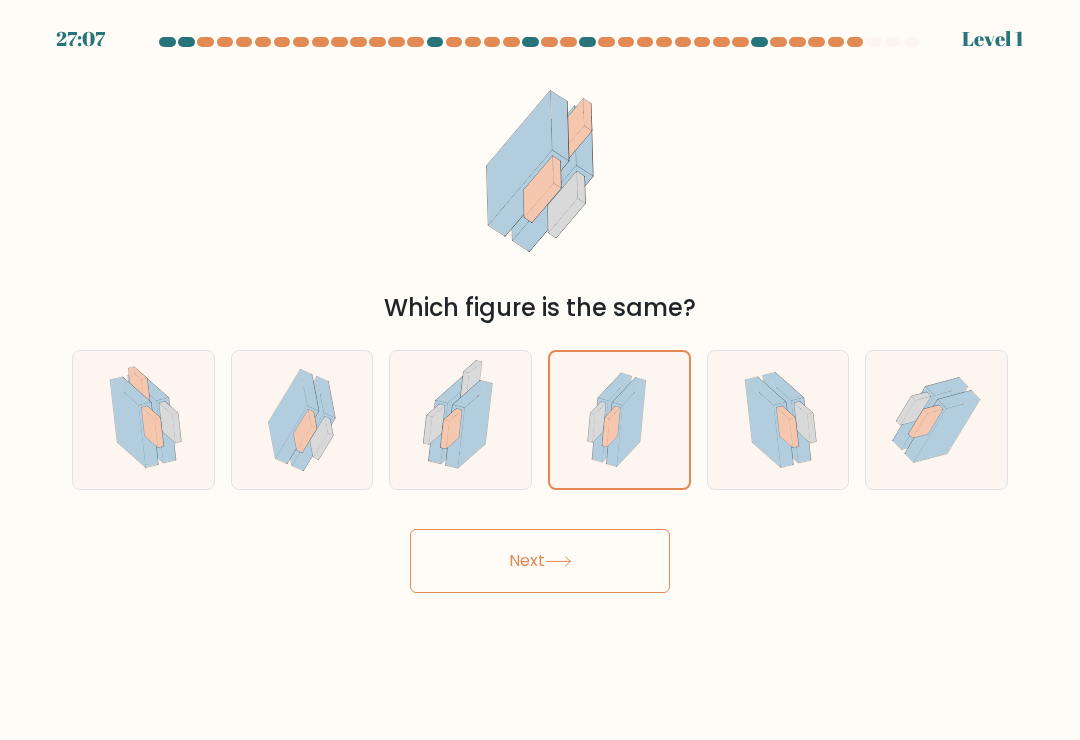 click on "Next" at bounding box center (540, 561) 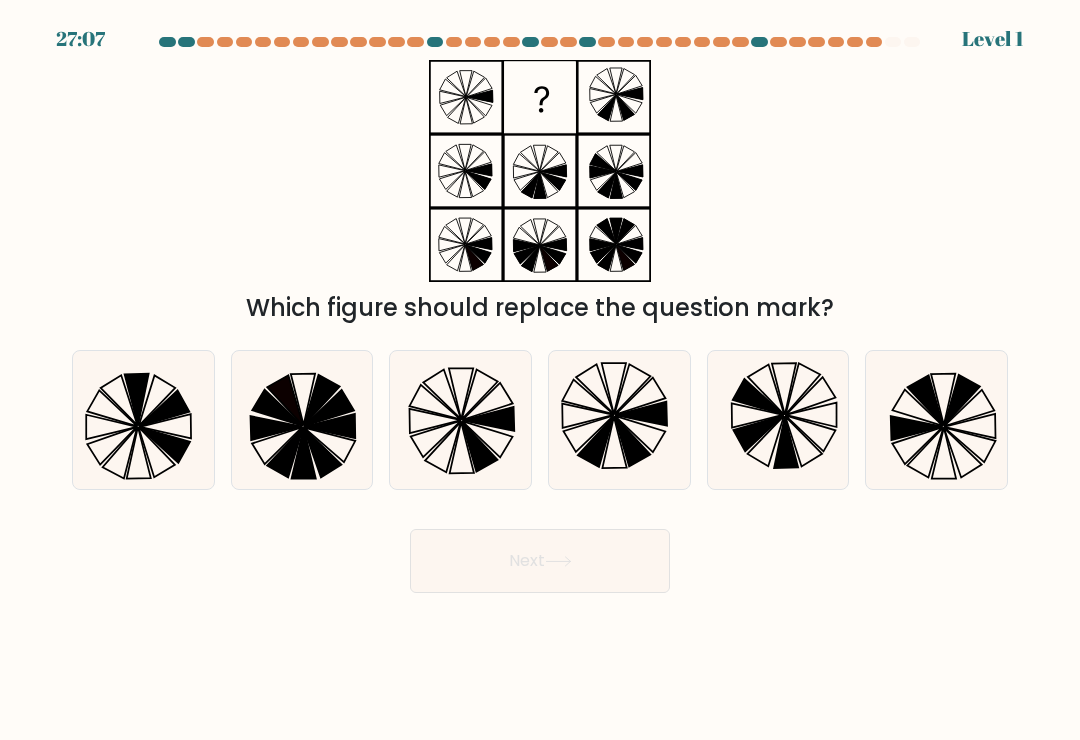 click at bounding box center [778, 420] 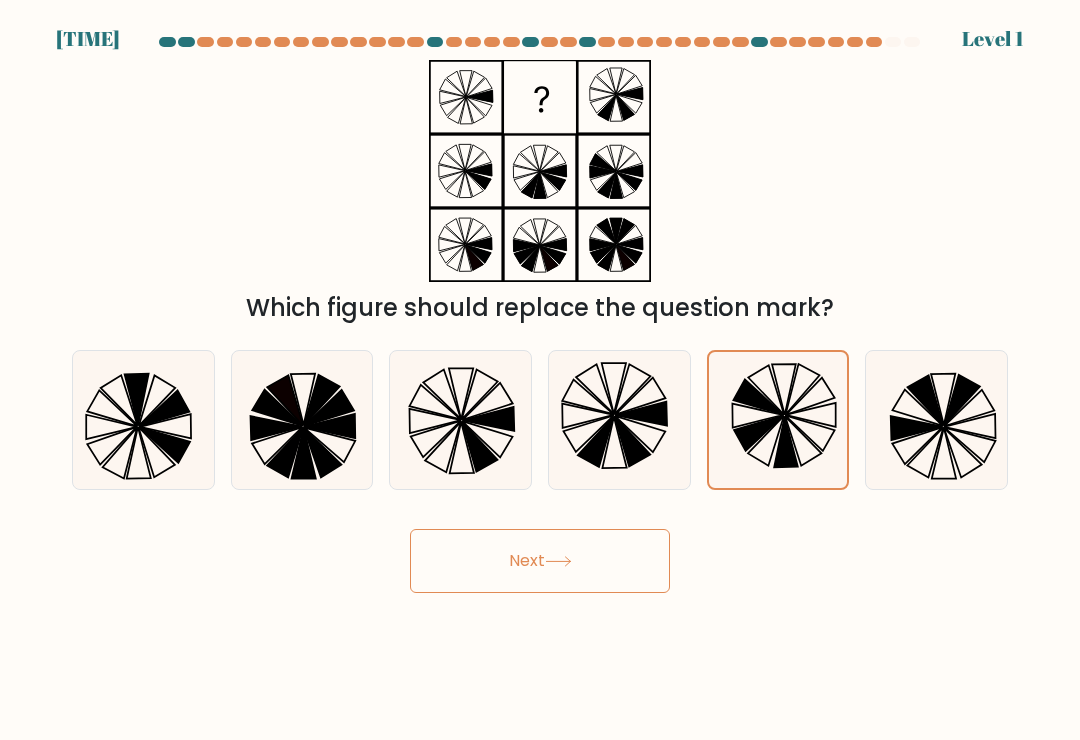 click on "Next" at bounding box center [540, 561] 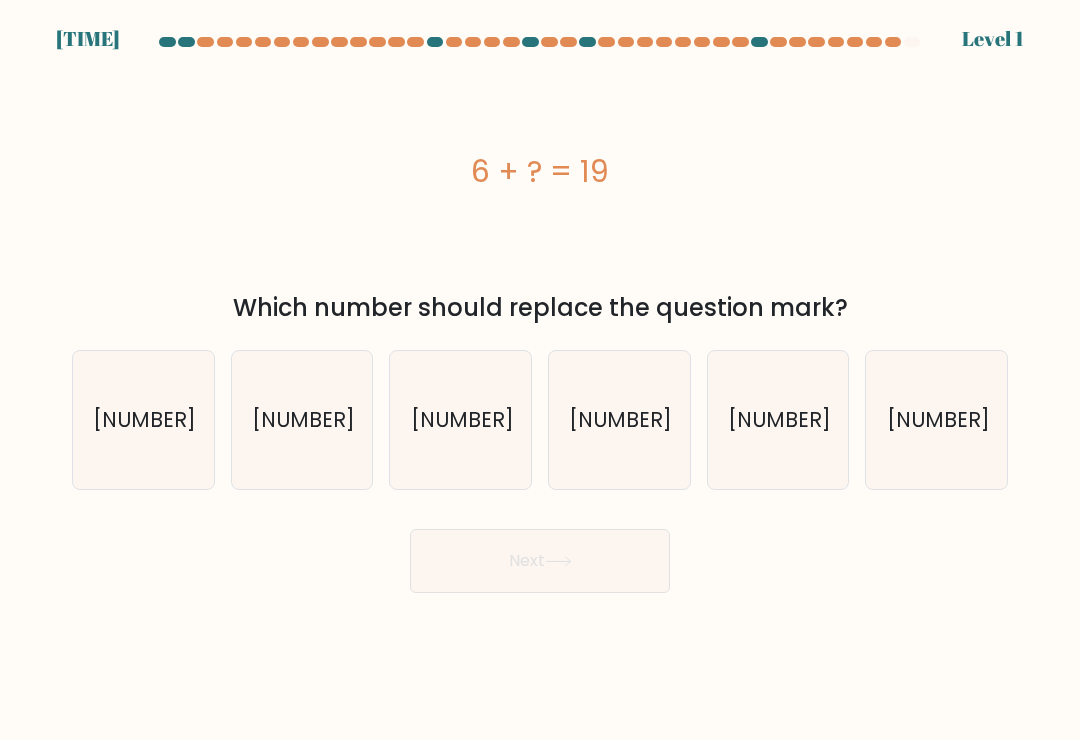 click on "[NUMBER]" at bounding box center (461, 420) 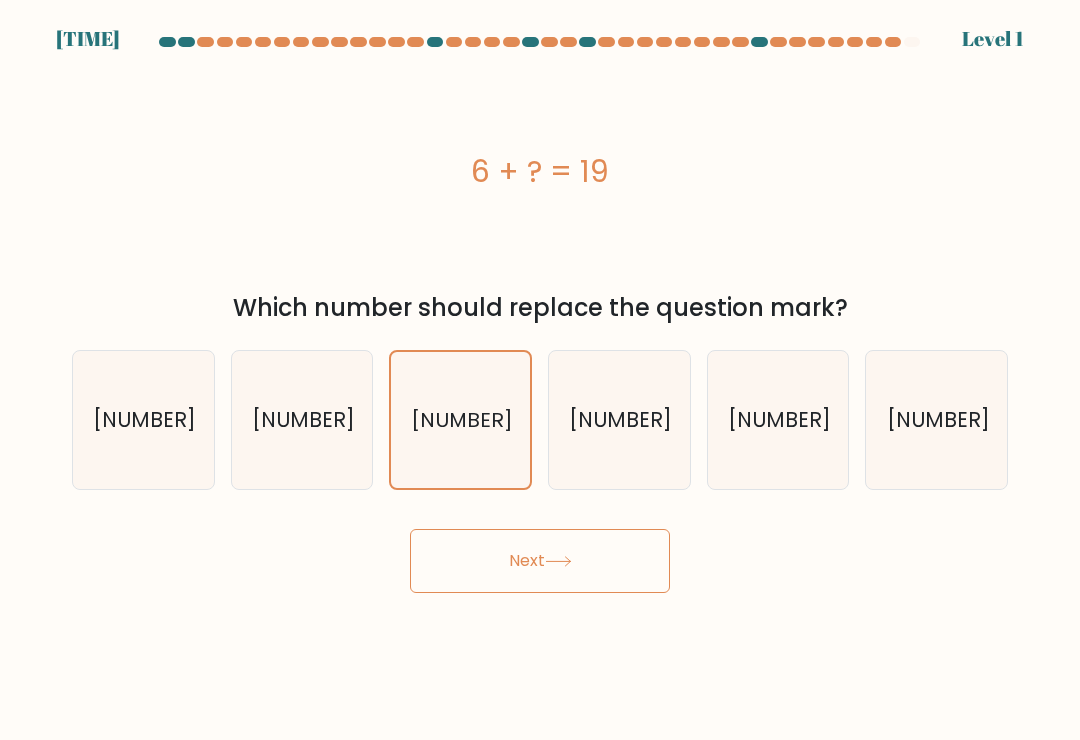 click on "Next" at bounding box center [540, 561] 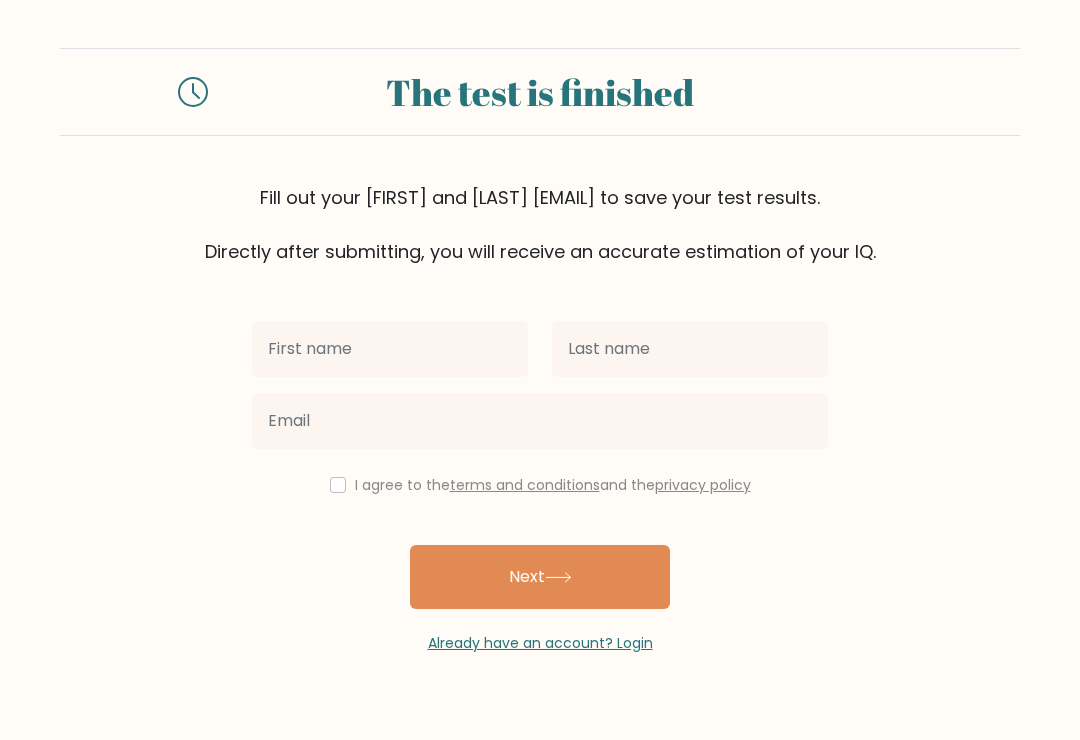 scroll, scrollTop: 0, scrollLeft: 0, axis: both 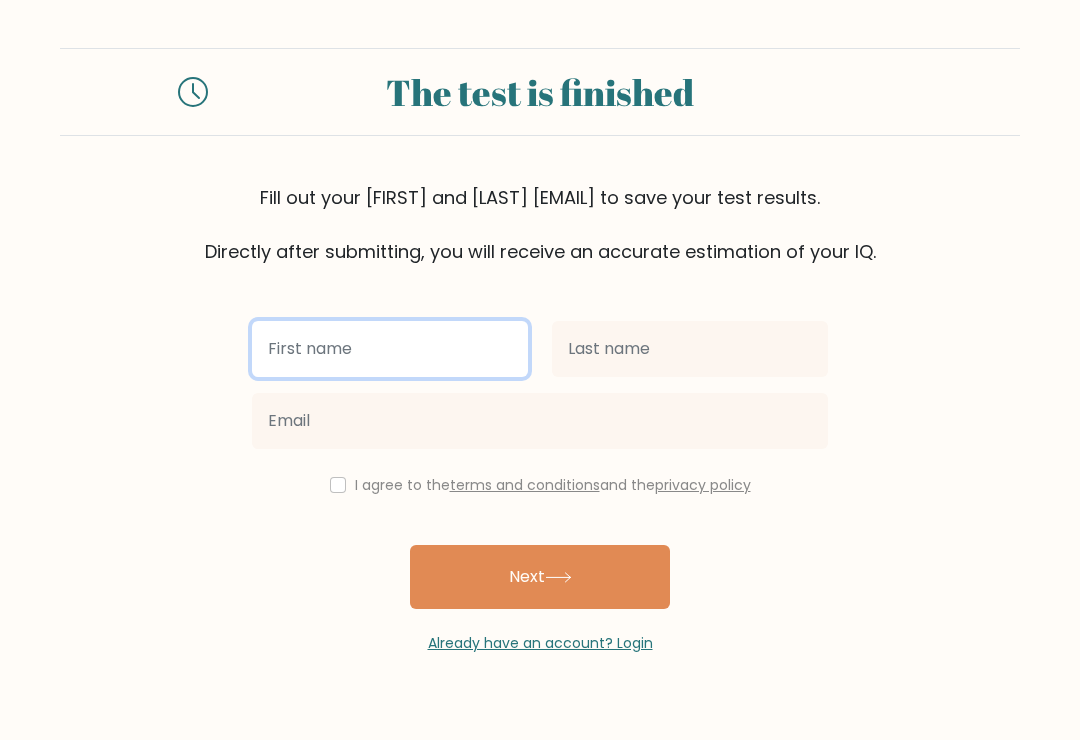 click at bounding box center [390, 349] 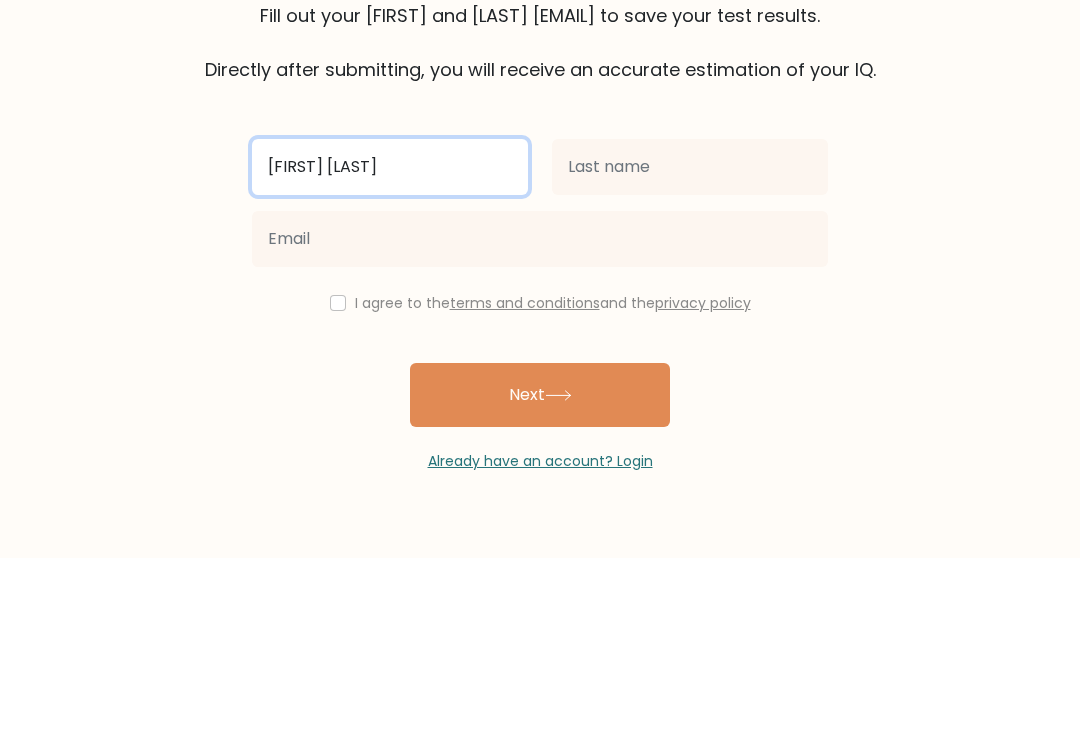 type on "[FIRST] [LAST]" 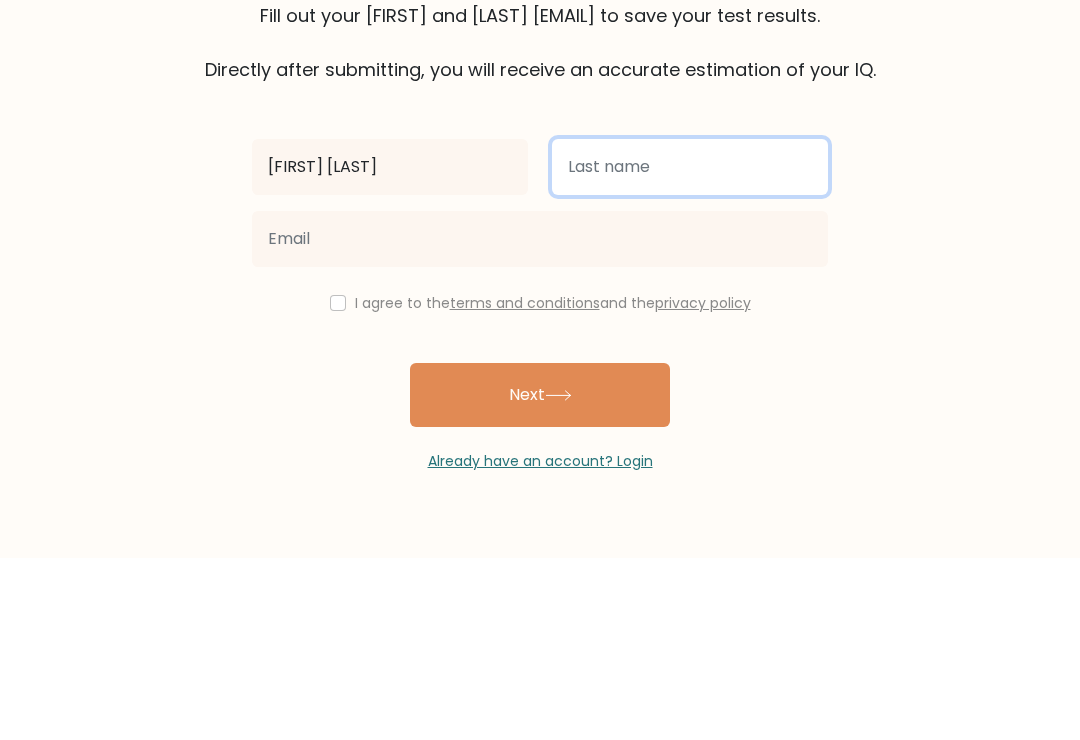 click at bounding box center [690, 349] 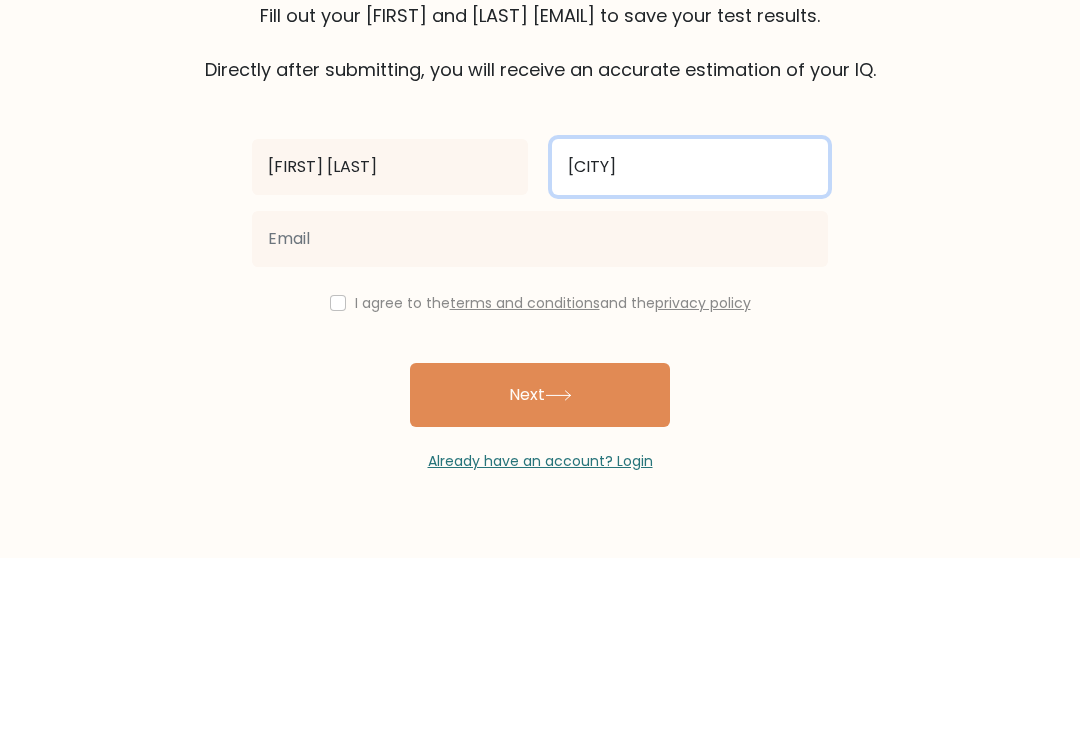type on "[CITY]" 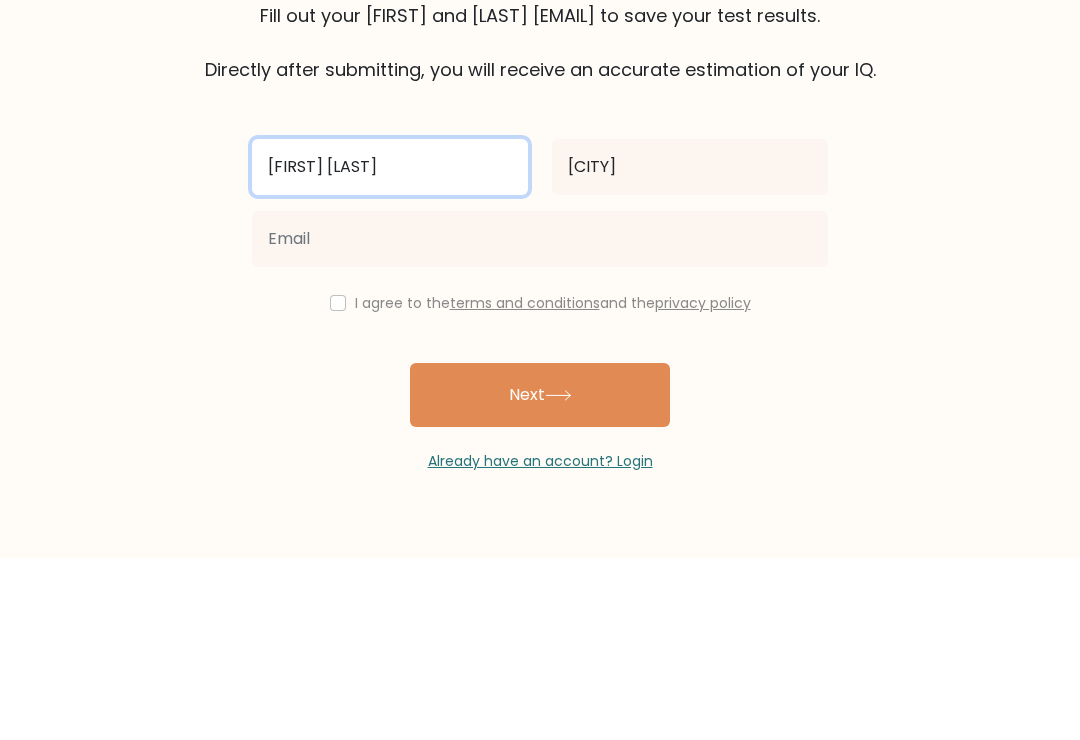 click on "[FIRST] [LAST]" at bounding box center [390, 349] 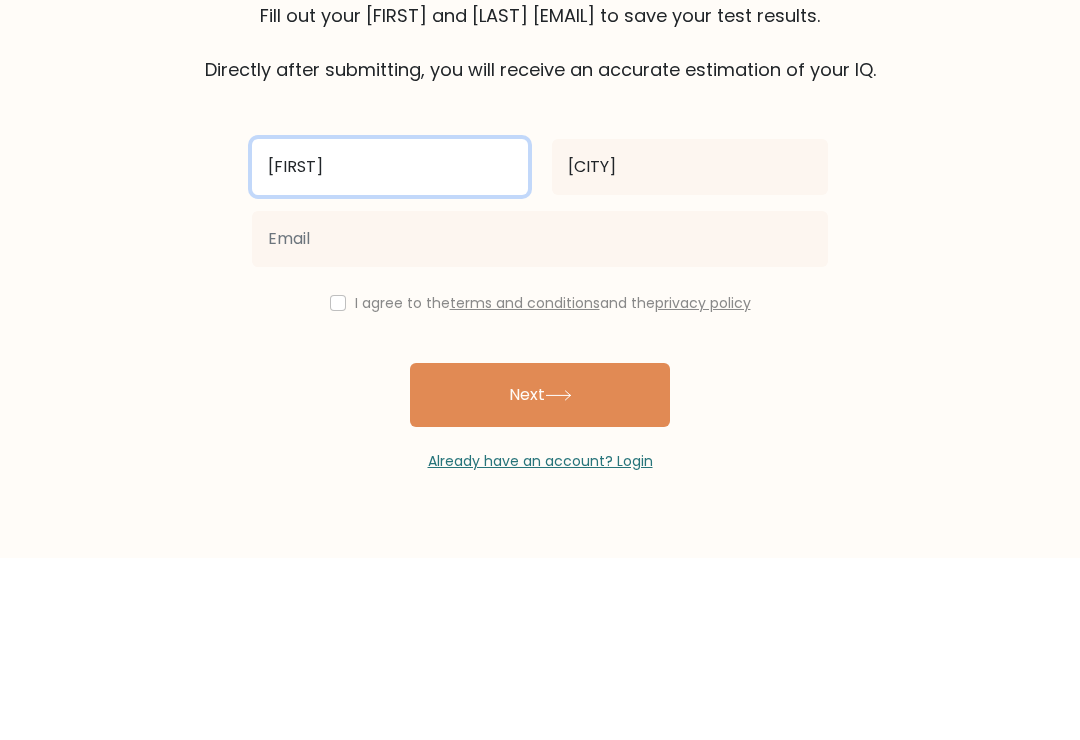 type on "[FIRST]" 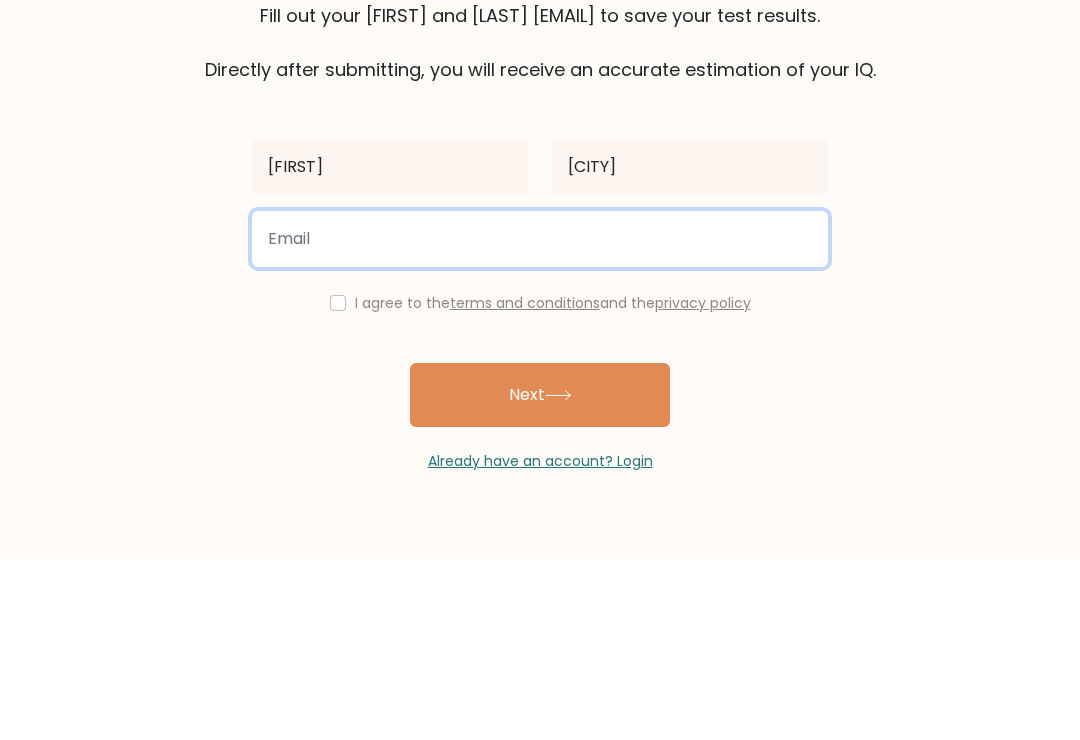 click at bounding box center [540, 421] 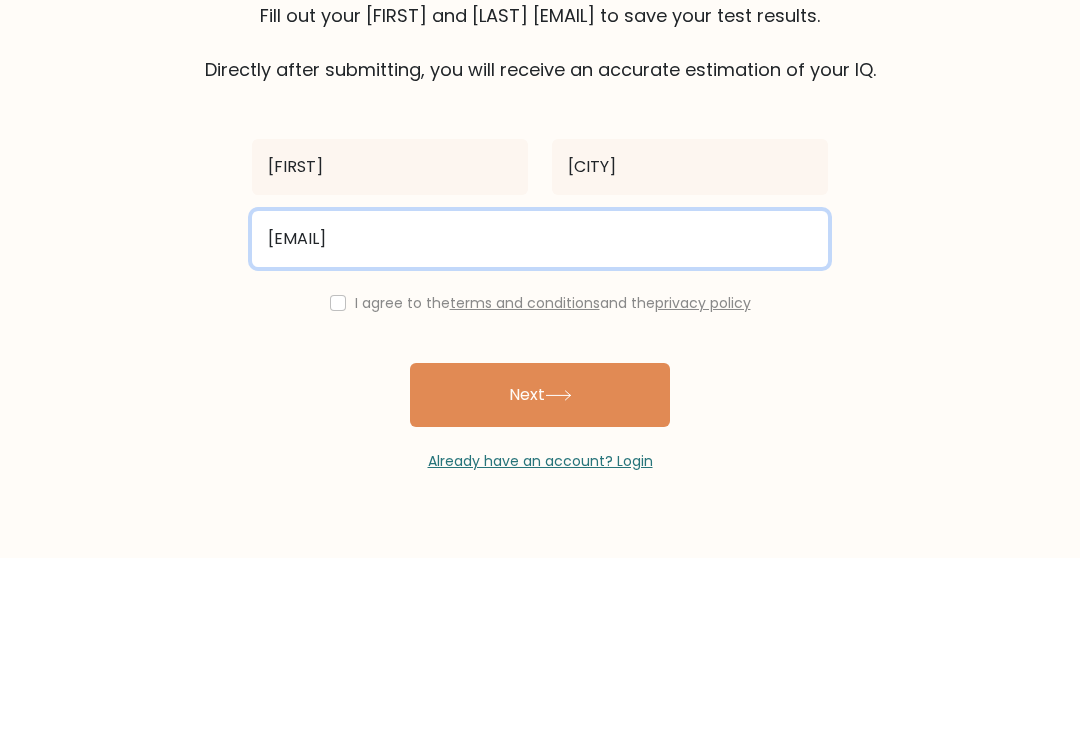 type on "[EMAIL]" 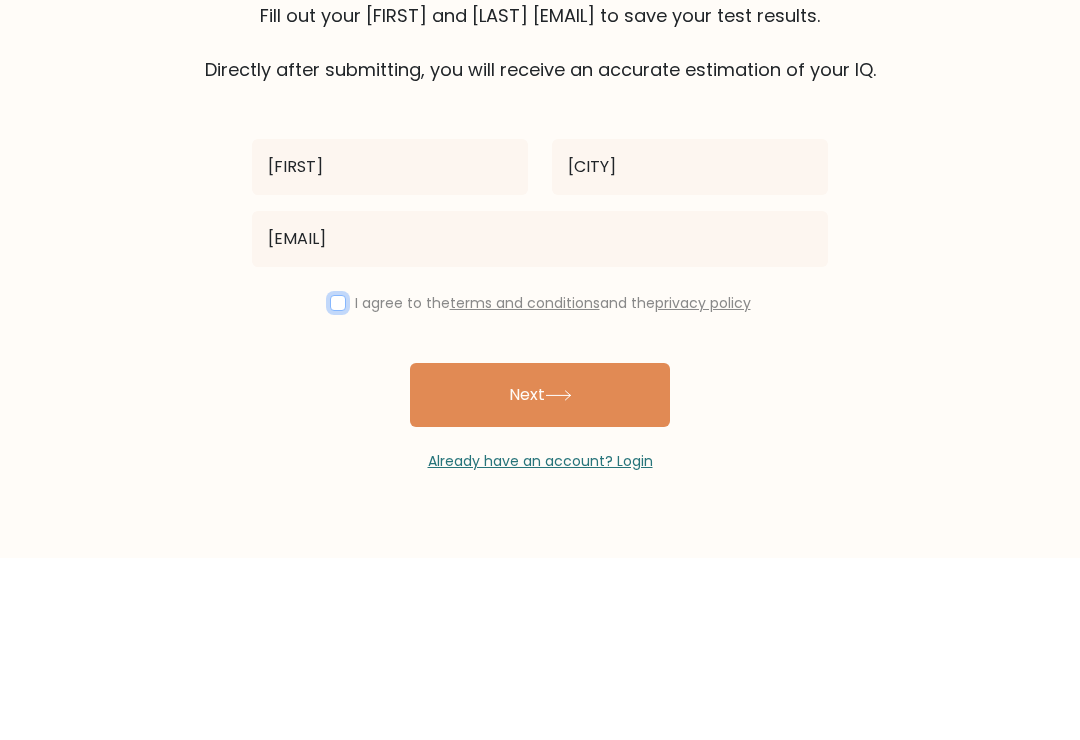 scroll, scrollTop: 31, scrollLeft: 0, axis: vertical 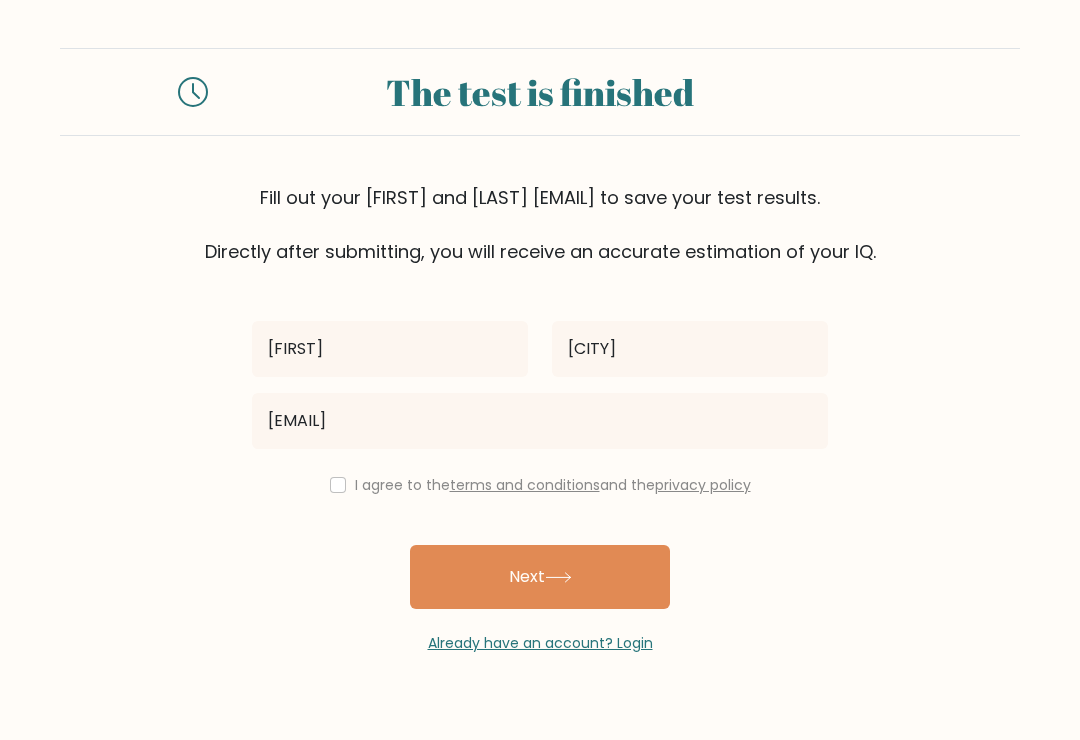 click on "Next" at bounding box center (540, 577) 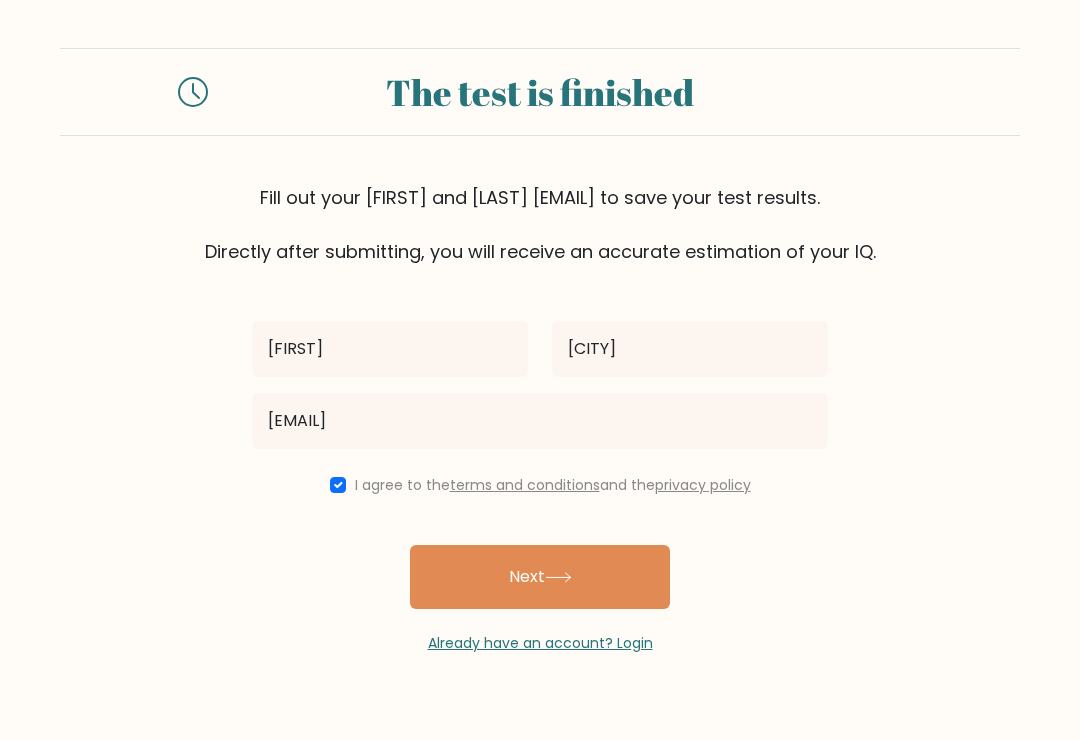 click on "Next" at bounding box center (540, 577) 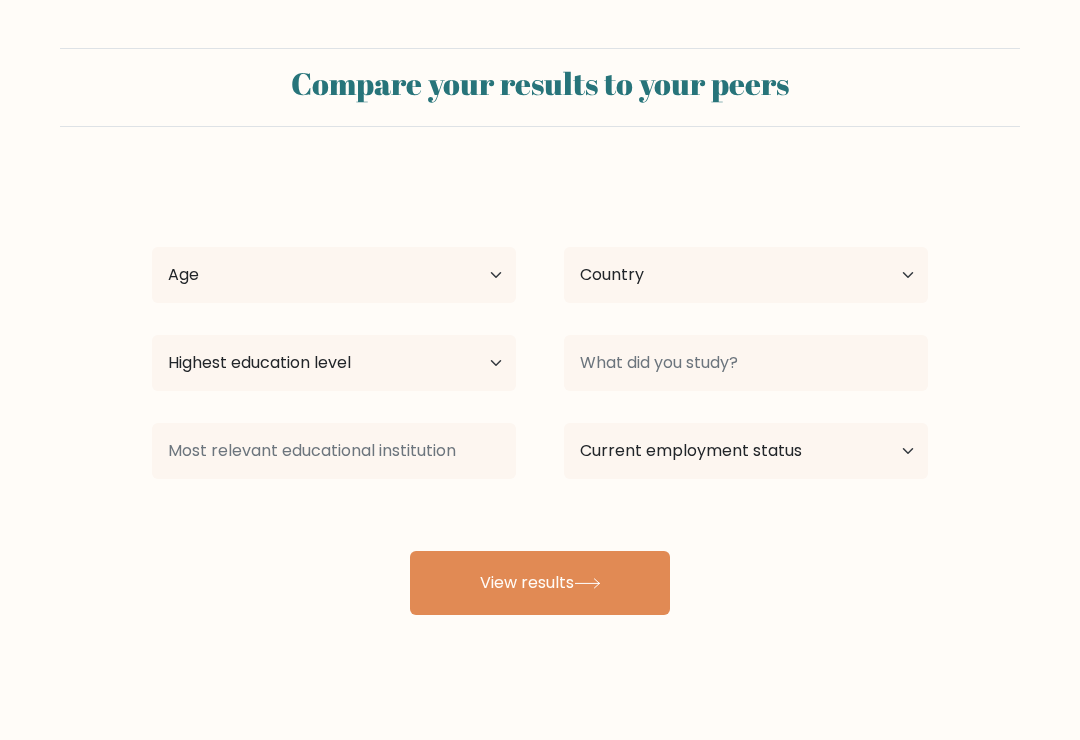 scroll, scrollTop: 0, scrollLeft: 0, axis: both 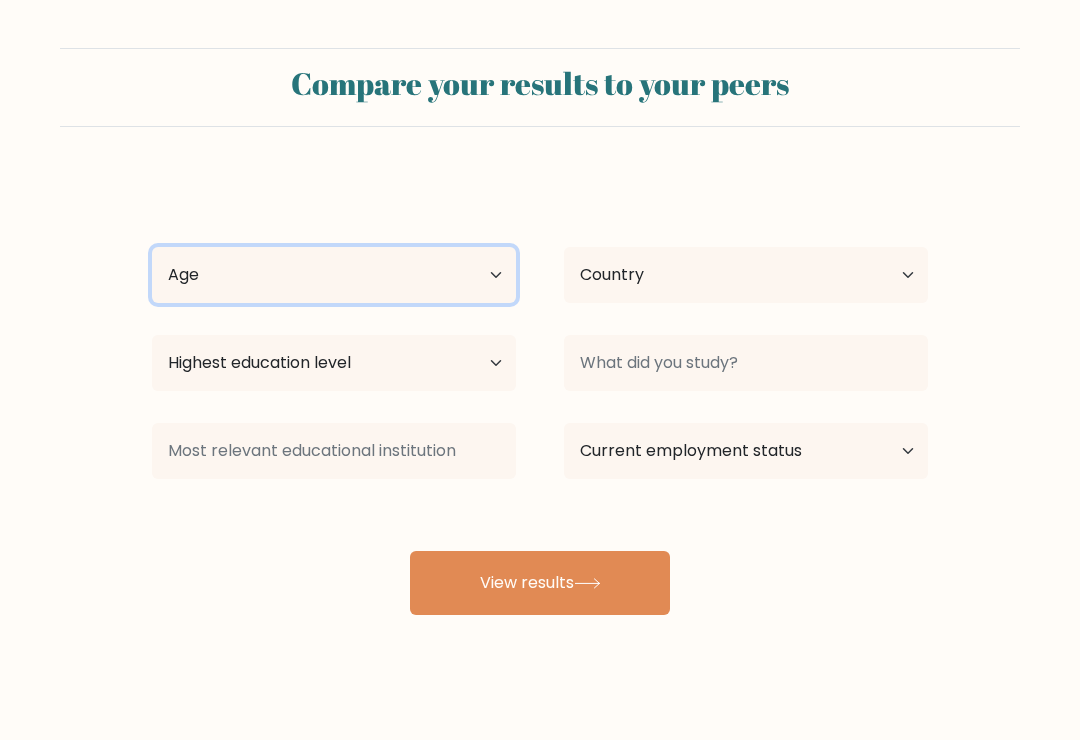 click on "Age
Under 18 years old
18-24 years old
25-34 years old
35-44 years old
45-54 years old
55-64 years old
65 years old and above" at bounding box center [334, 275] 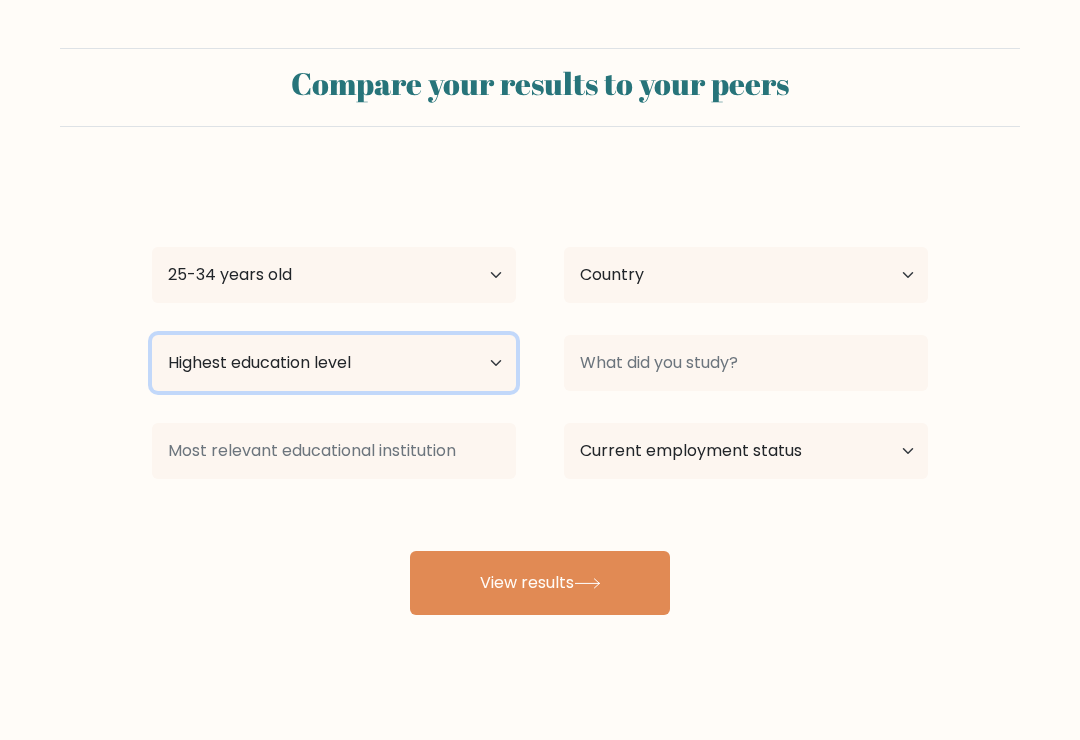 click on "Highest education level
No schooling
Primary
Lower Secondary
Upper Secondary
Occupation Specific
Bachelor's degree
Master's degree
Doctoral degree" at bounding box center (334, 363) 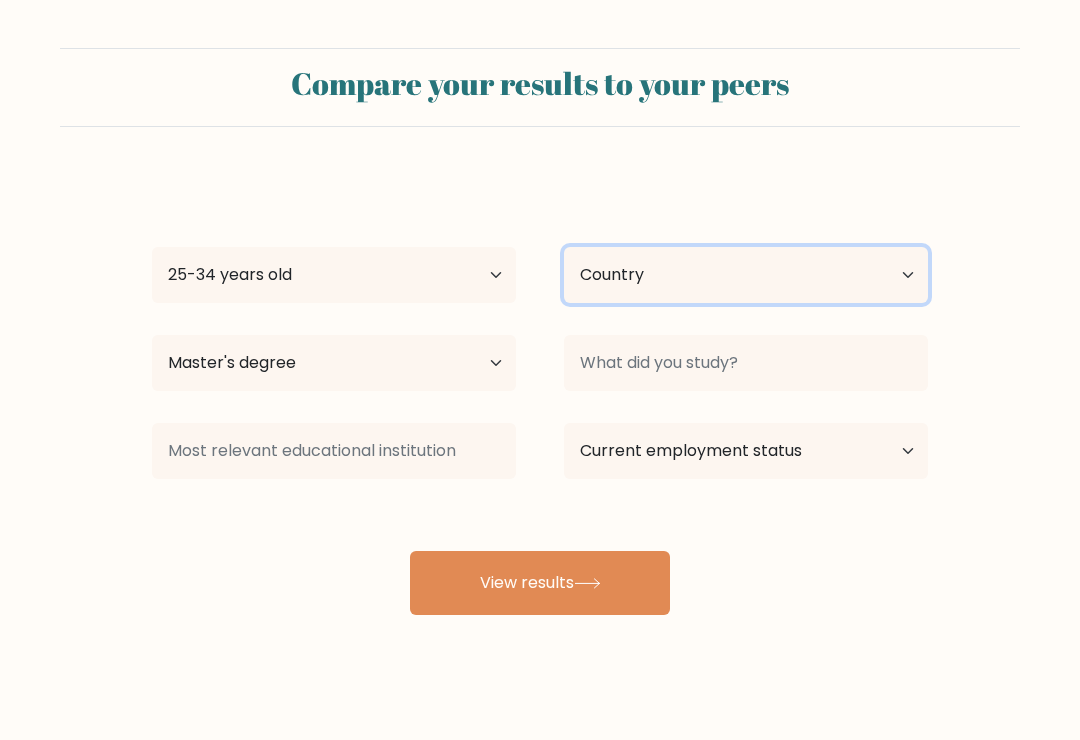 click on "Country
Afghanistan
Albania
Algeria
American Samoa
Andorra
Angola
Anguilla
Antarctica
Antigua and Barbuda
Argentina
Armenia
Aruba
Australia
Austria
Azerbaijan
Bahamas
Bahrain
Bangladesh
Barbados
Belarus
Belgium
Belize
Benin
Bermuda
Bhutan
Bolivia
Bonaire, Sint Eustatius and Saba
Bosnia and Herzegovina
Botswana
Bouvet Island
Brazil
British Indian Ocean Territory
Brunei
Bulgaria
Burkina Faso
Burundi
Cabo Verde
Cambodia
Cameroon
Canada
Cayman Islands
Central African Republic
Chad
Chile
China
Christmas Island
Cocos (Keeling) Islands
Colombia
Comoros
Congo
Congo (the Democratic Republic of the)
Cook Islands
Costa Rica
Côte d'Ivoire
Croatia
Cuba" at bounding box center [746, 275] 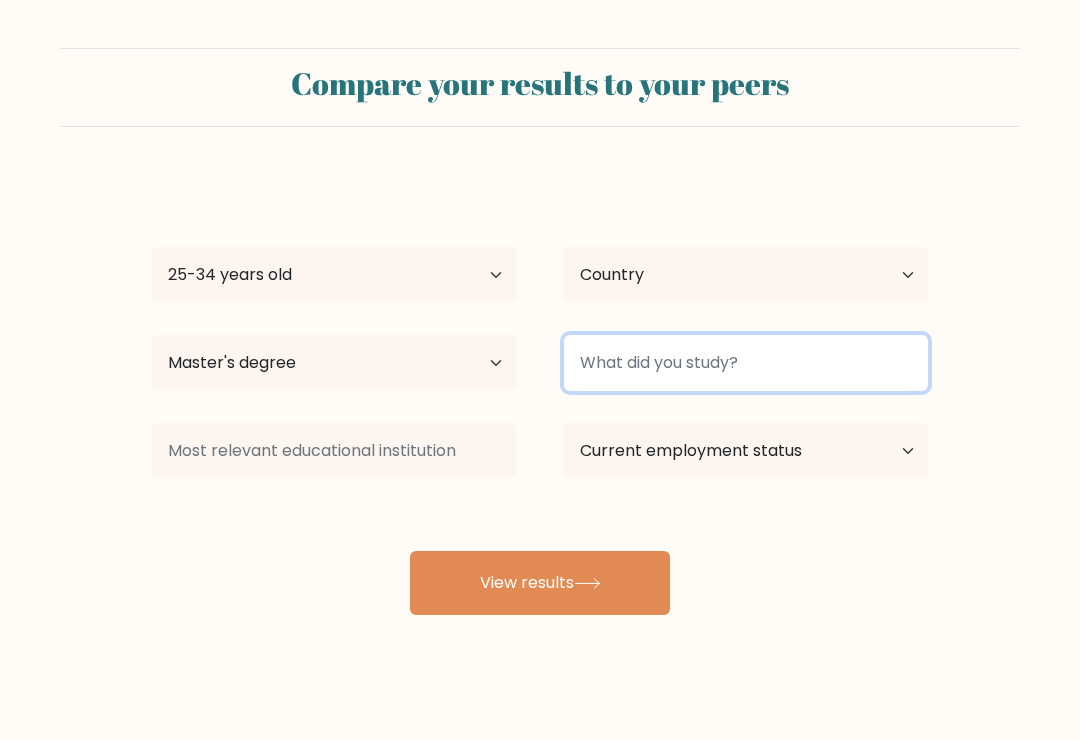 click at bounding box center [746, 363] 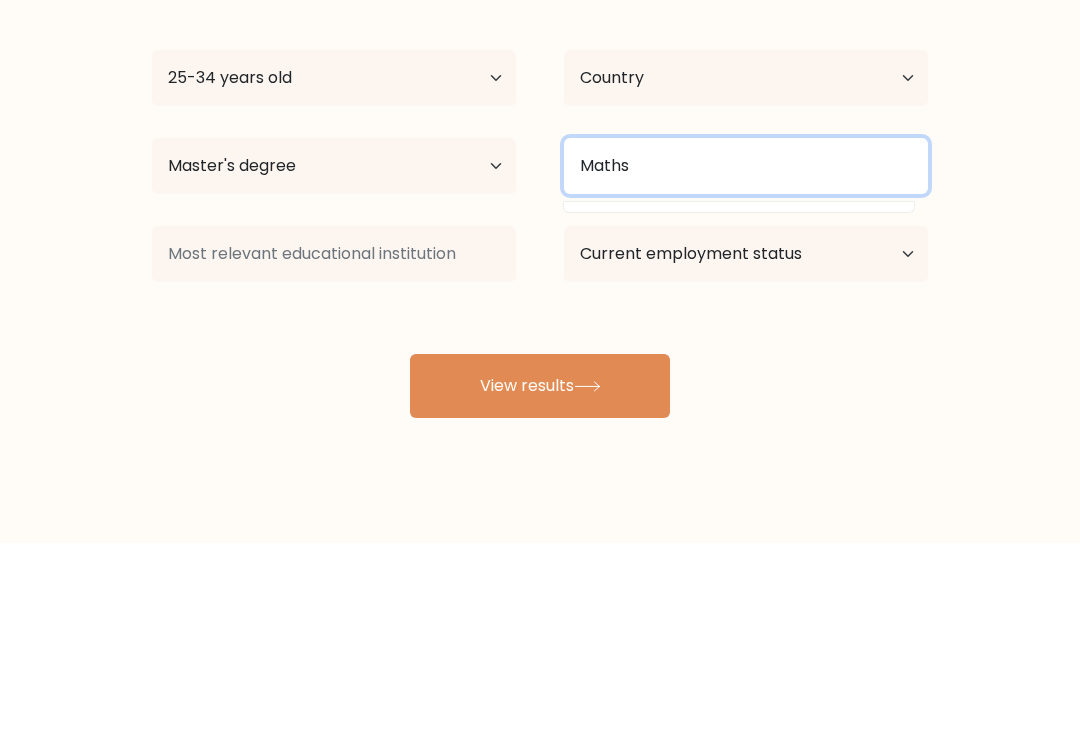 type on "Maths" 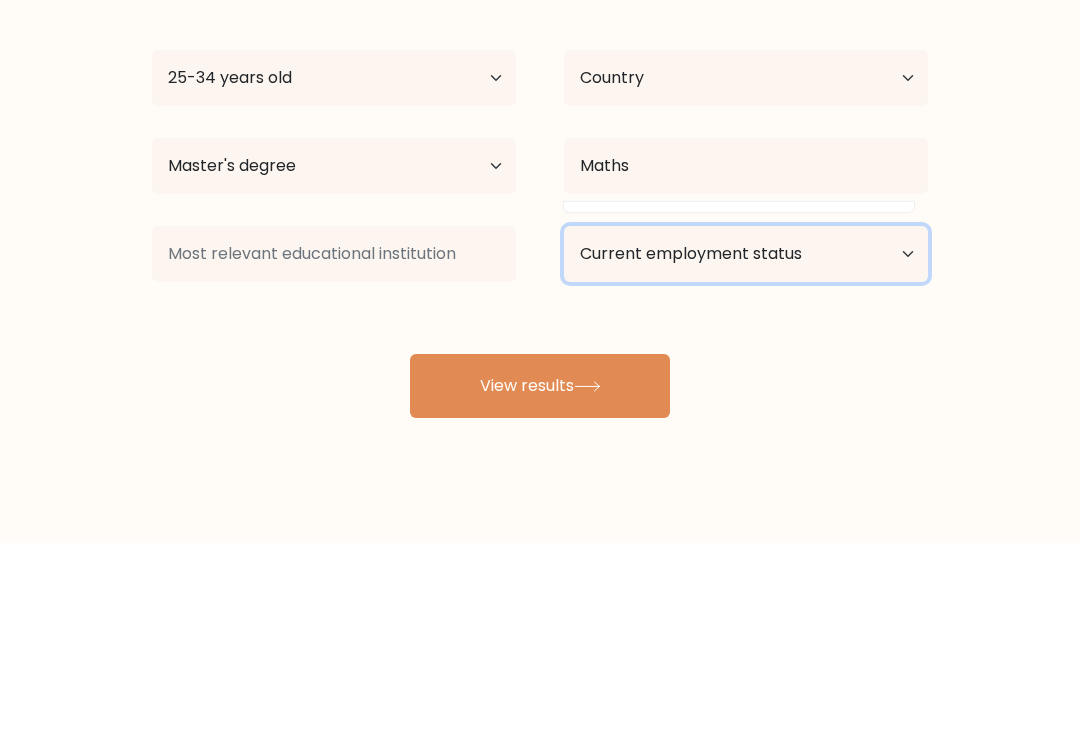 click on "Current employment status
Employed
Student
Retired
Other / prefer not to answer" at bounding box center [746, 451] 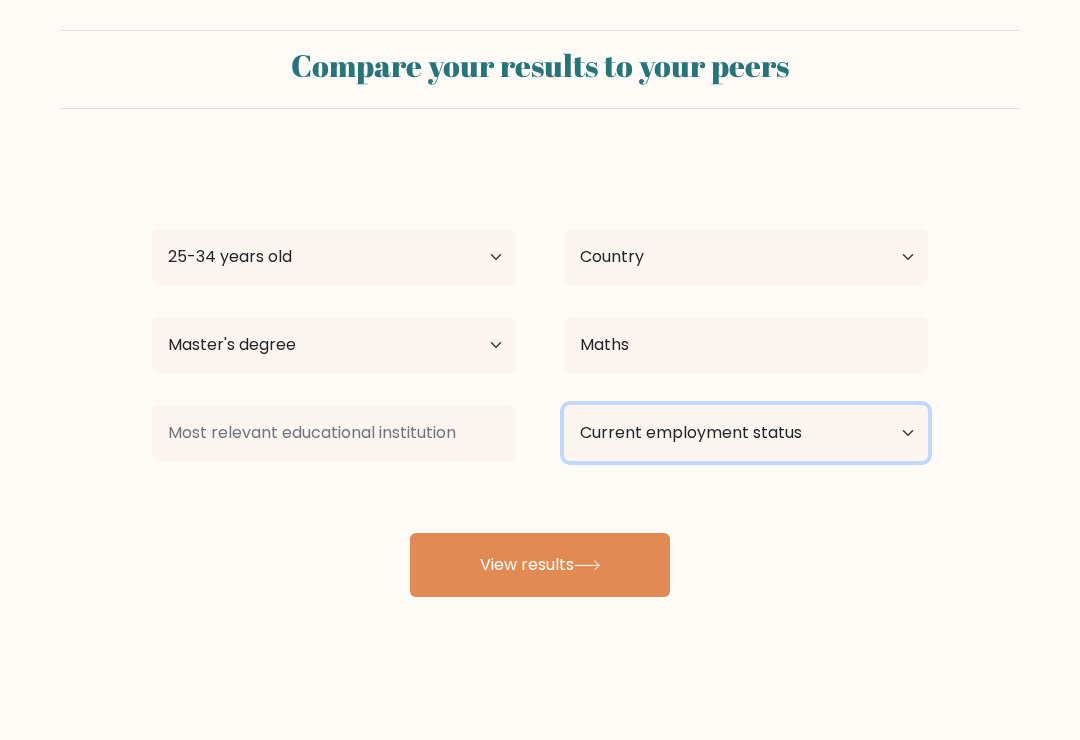select on "retired" 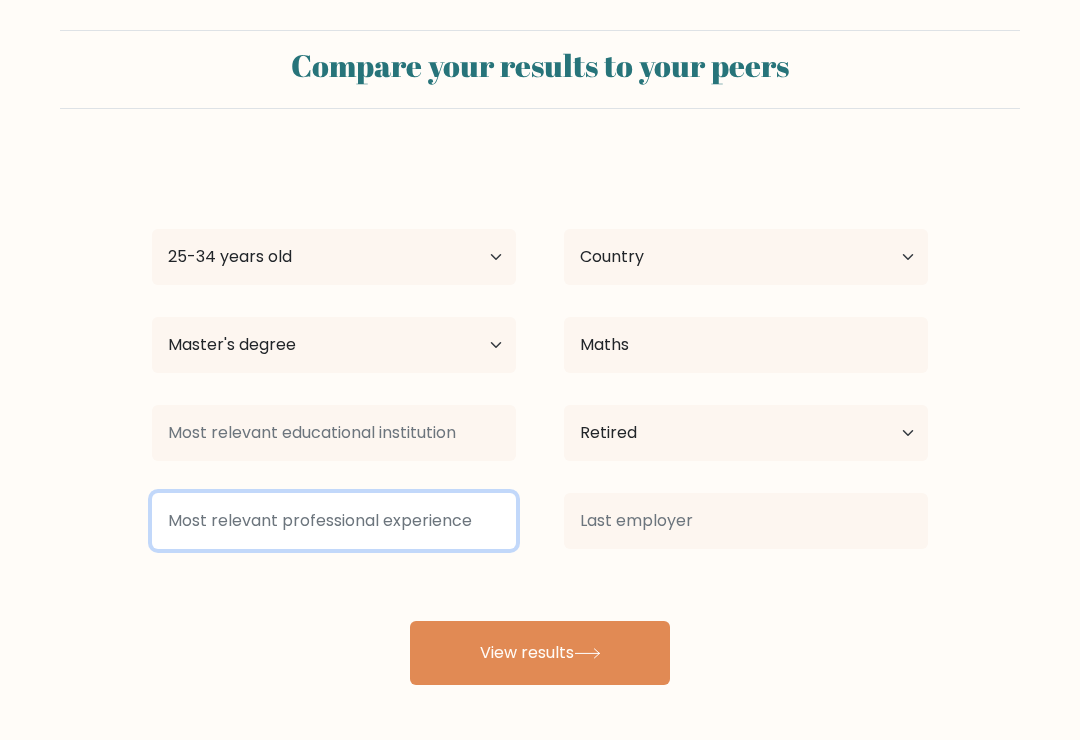 click at bounding box center [334, 521] 